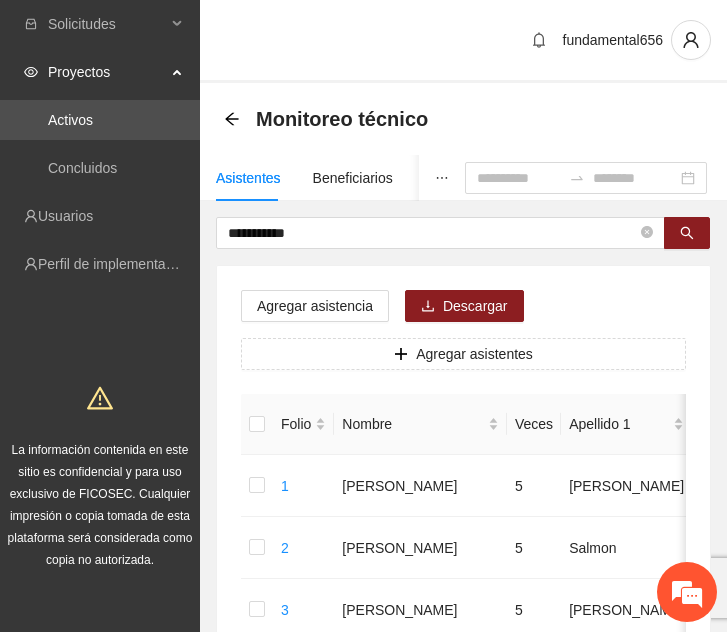 scroll, scrollTop: 0, scrollLeft: 0, axis: both 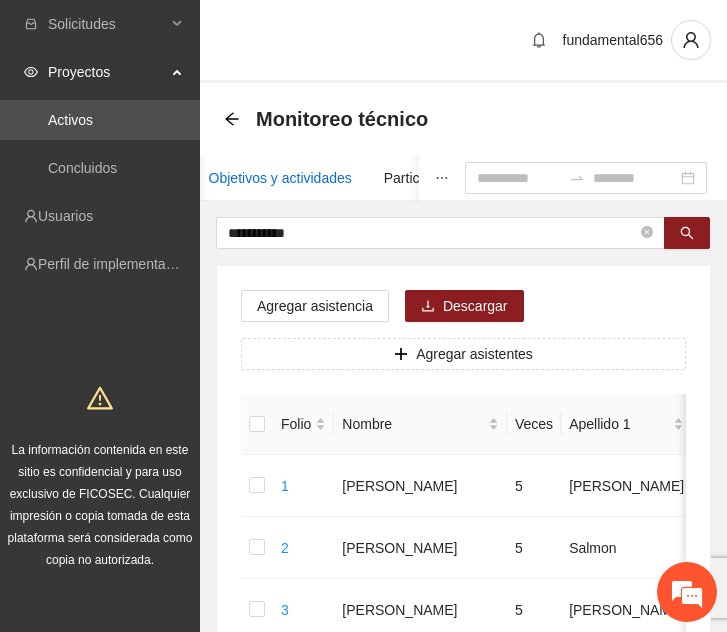 click on "Objetivos y actividades" at bounding box center (280, 178) 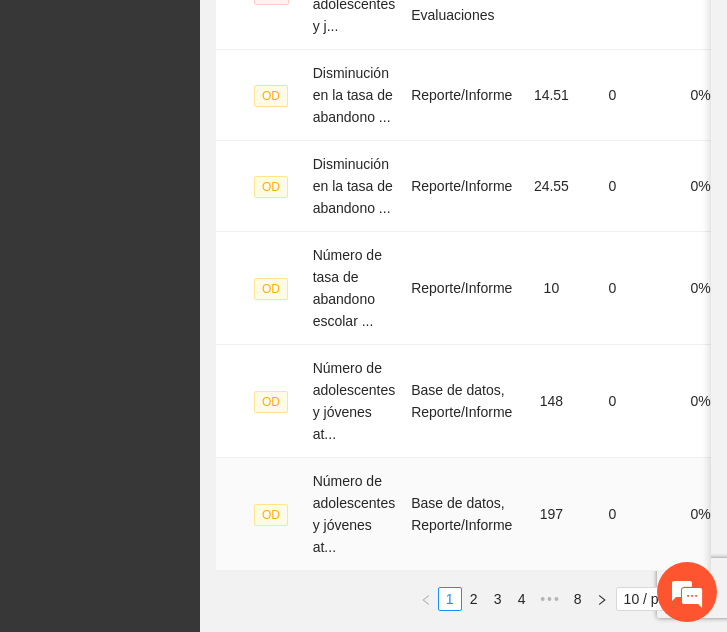 scroll, scrollTop: 1263, scrollLeft: 0, axis: vertical 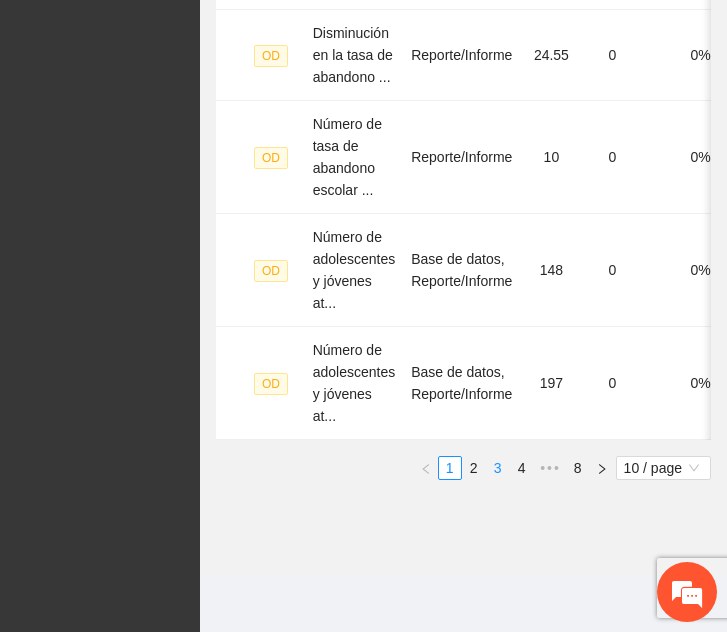 click on "3" at bounding box center (498, 468) 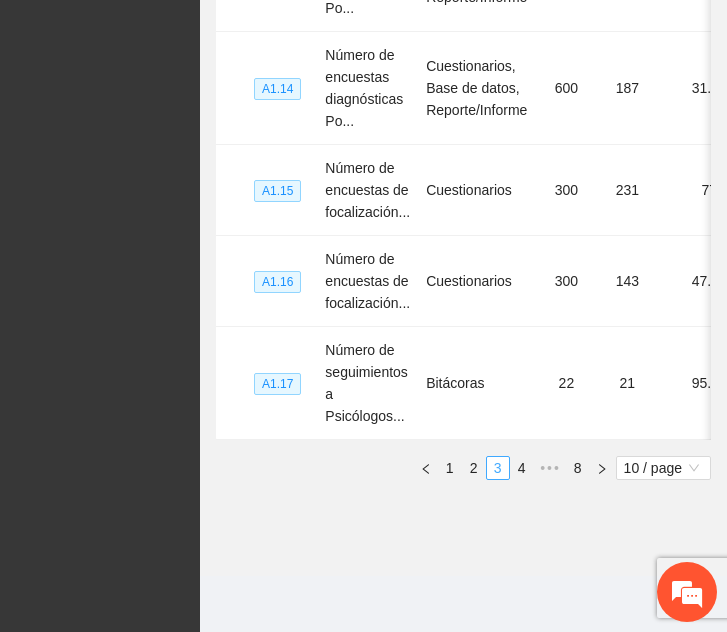scroll, scrollTop: 1219, scrollLeft: 0, axis: vertical 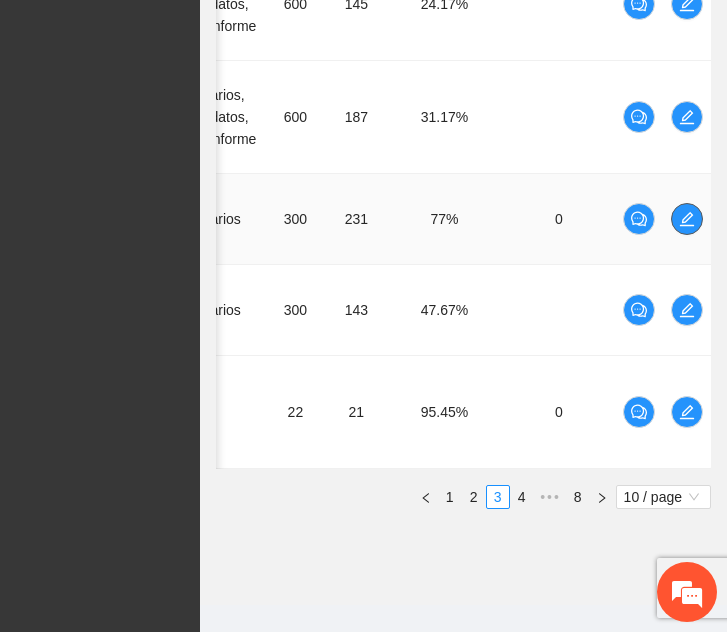 click at bounding box center [687, 219] 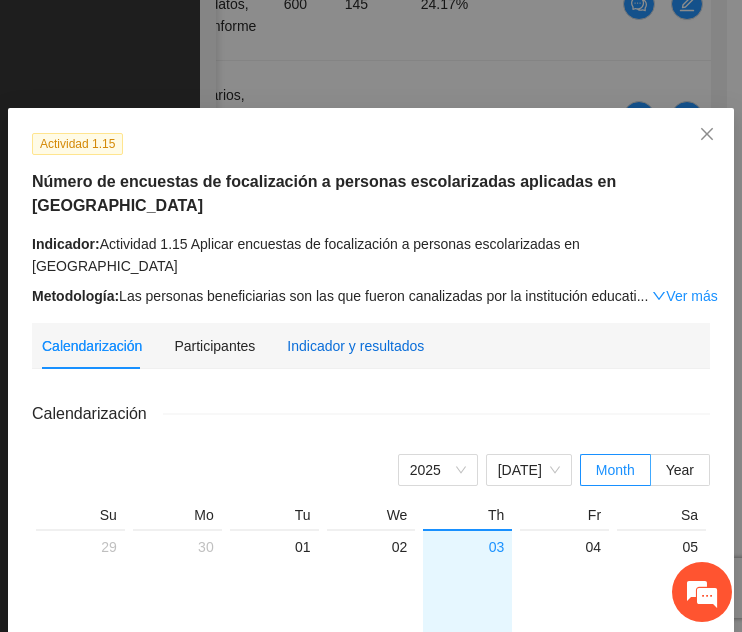 click on "Indicador y resultados" at bounding box center [355, 346] 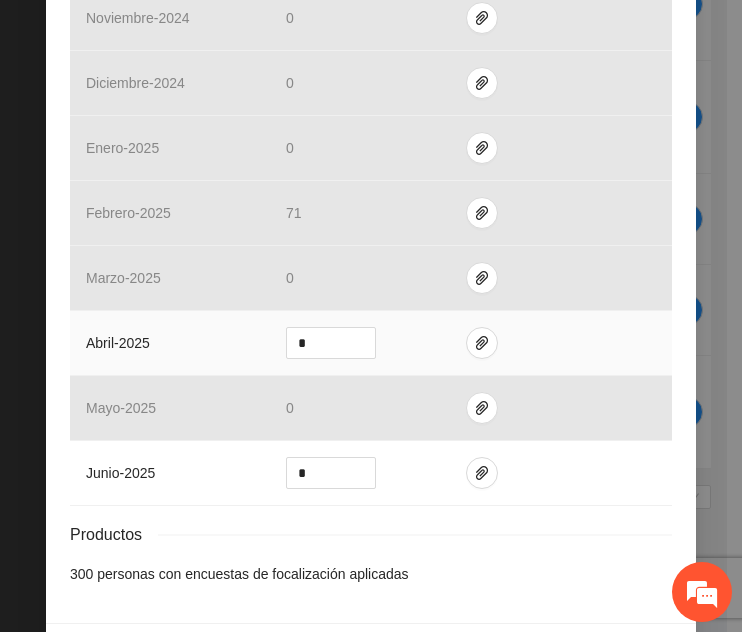 scroll, scrollTop: 786, scrollLeft: 0, axis: vertical 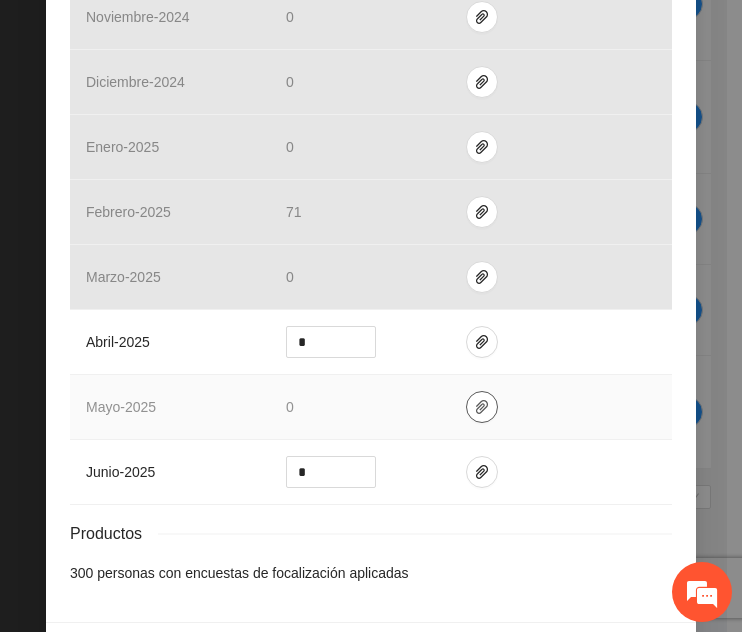 click 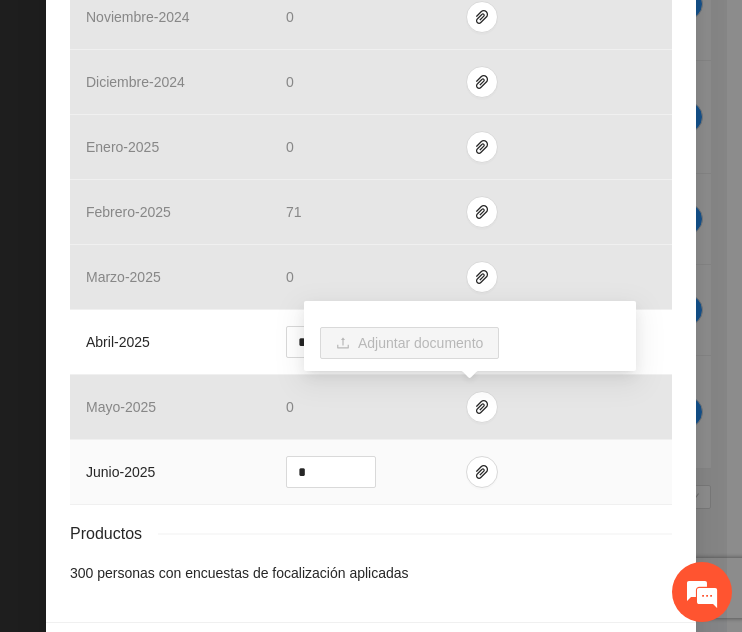 click at bounding box center (561, 472) 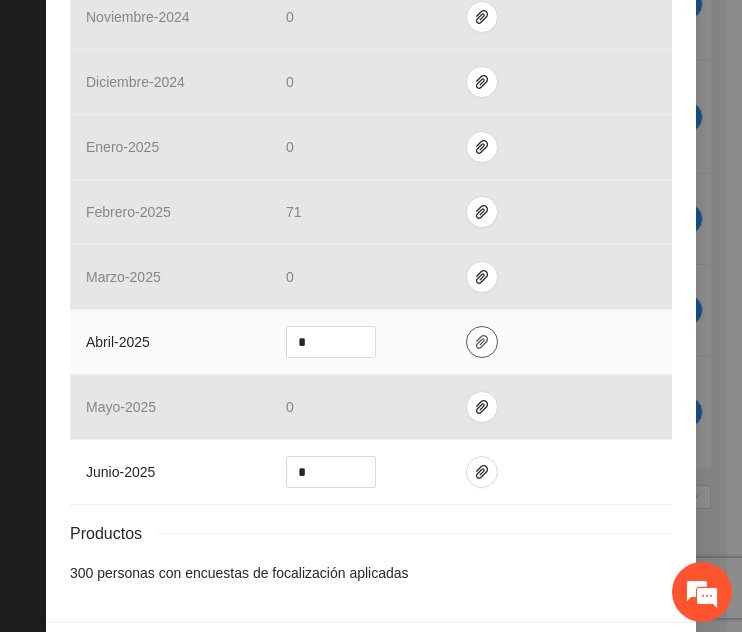 click 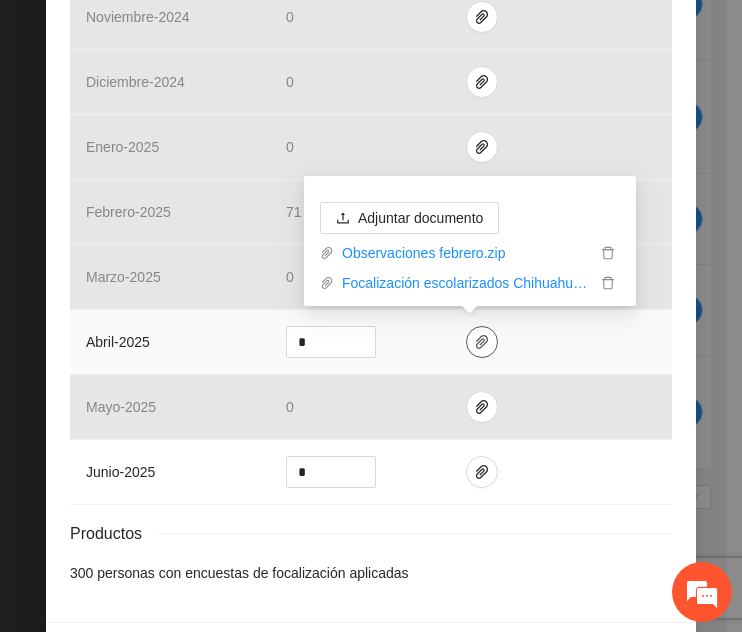 click 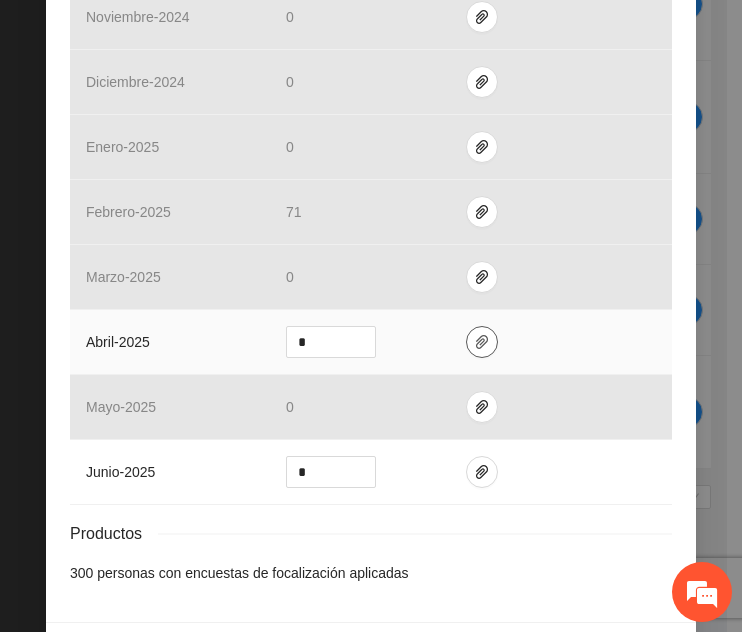 click 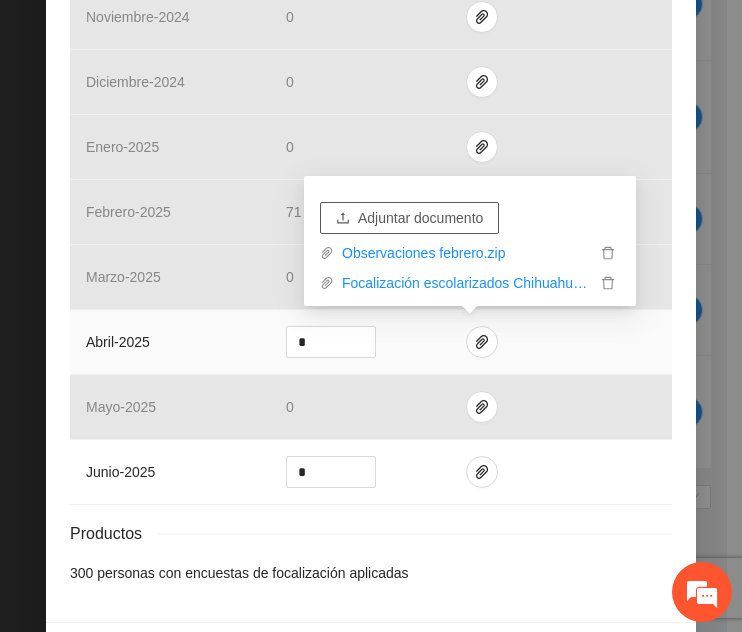 click on "Adjuntar documento" at bounding box center (420, 218) 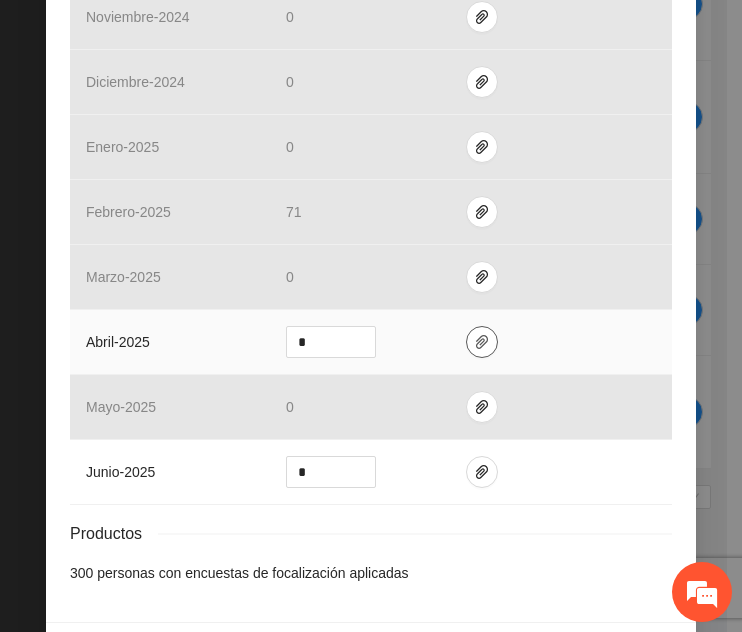 click 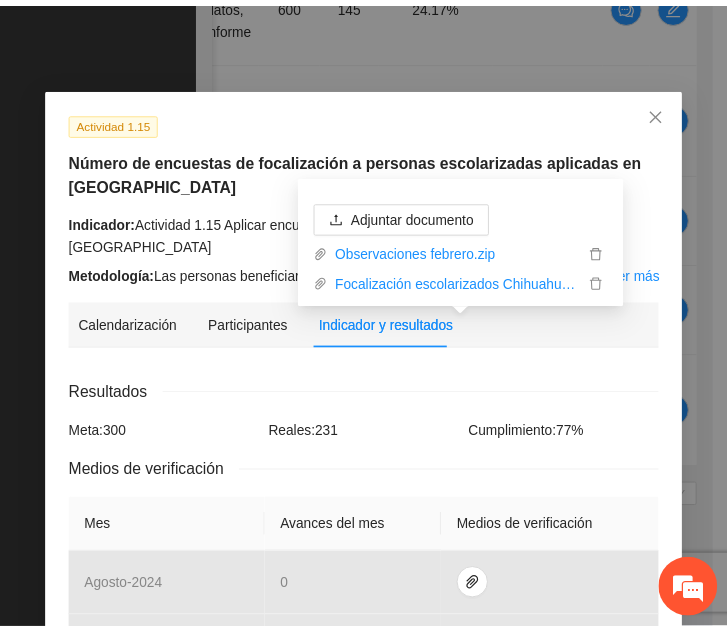 scroll, scrollTop: 0, scrollLeft: 0, axis: both 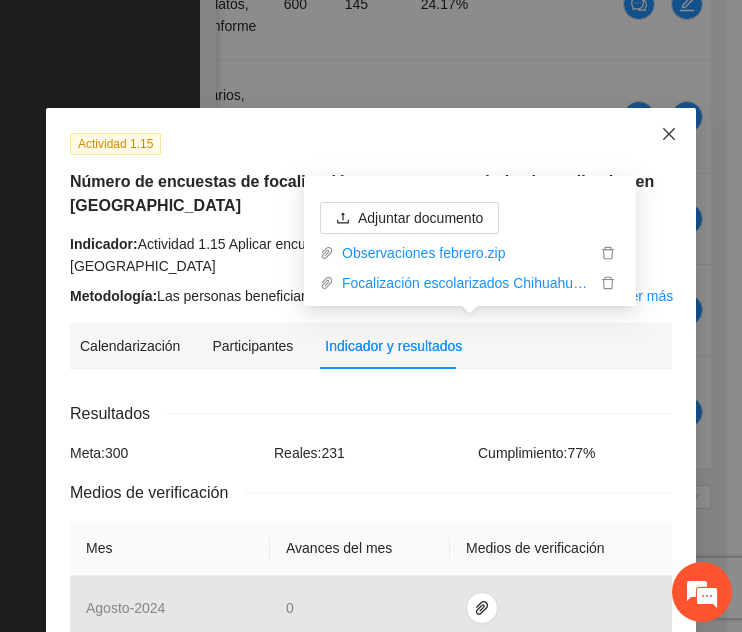click 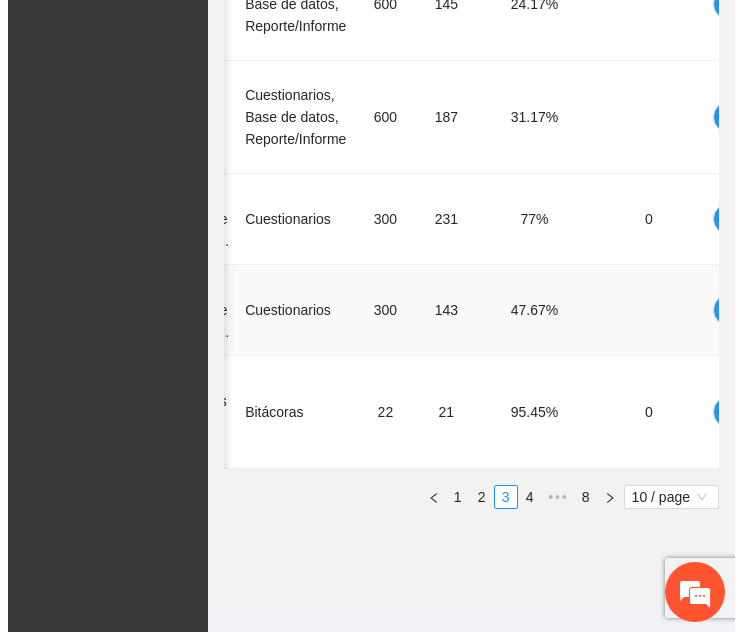 scroll, scrollTop: 0, scrollLeft: 273, axis: horizontal 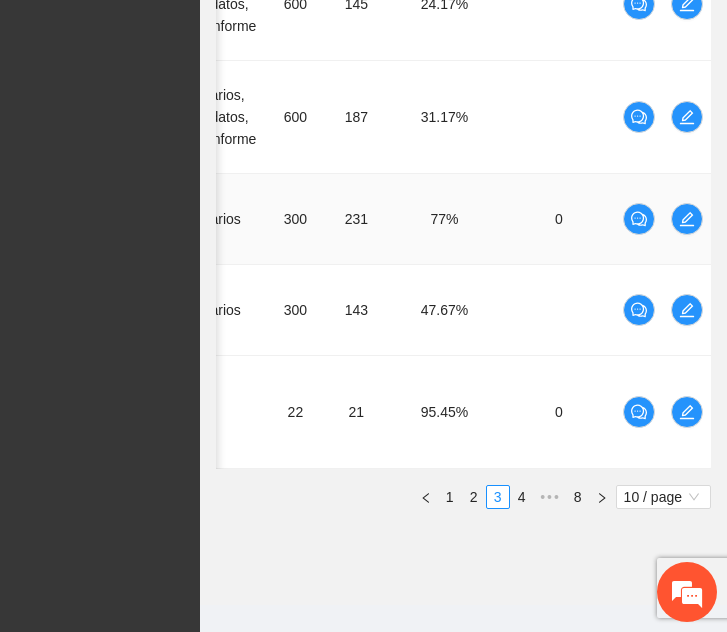 click at bounding box center [687, 219] 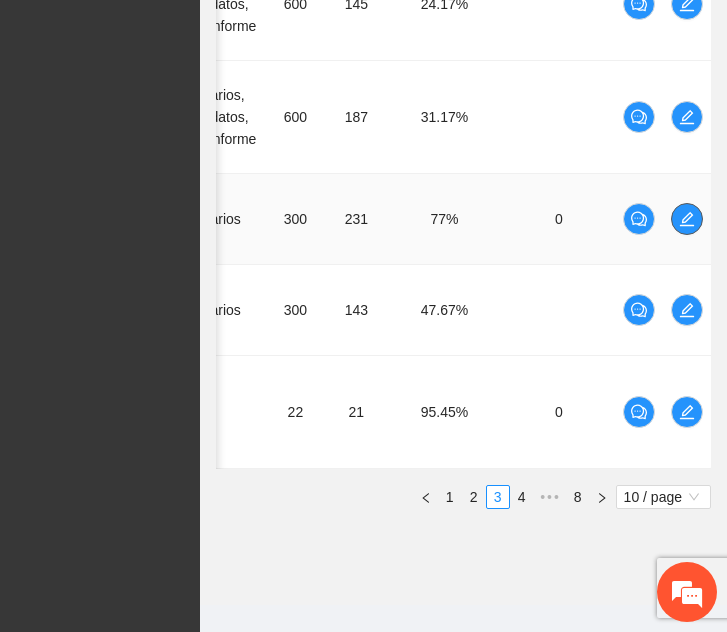 click 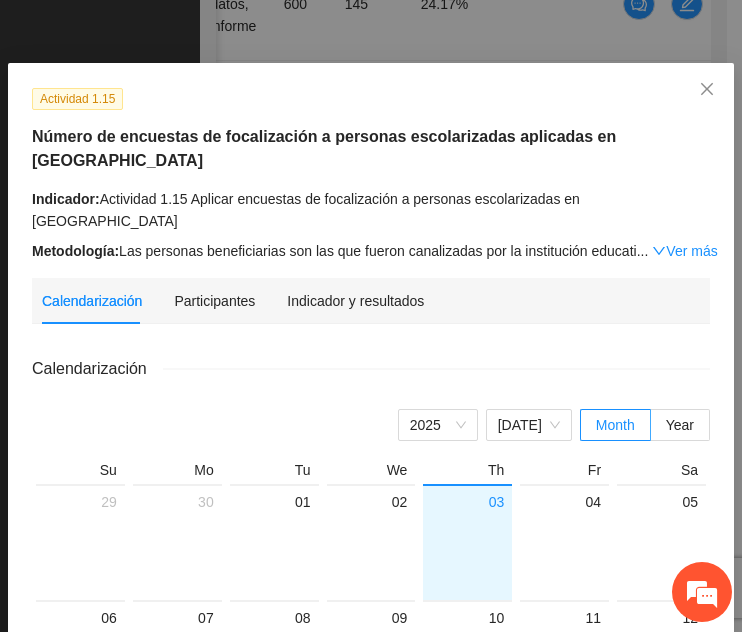 scroll, scrollTop: 44, scrollLeft: 0, axis: vertical 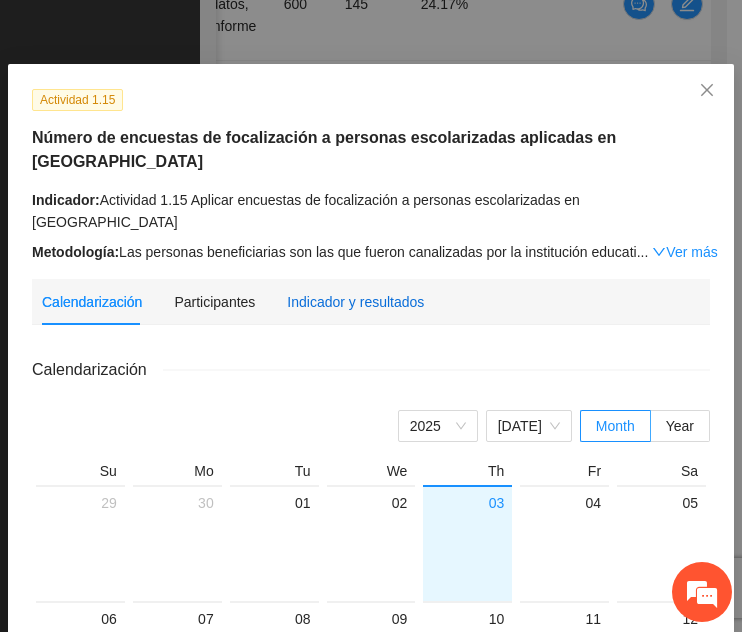 click on "Indicador y resultados" at bounding box center (355, 302) 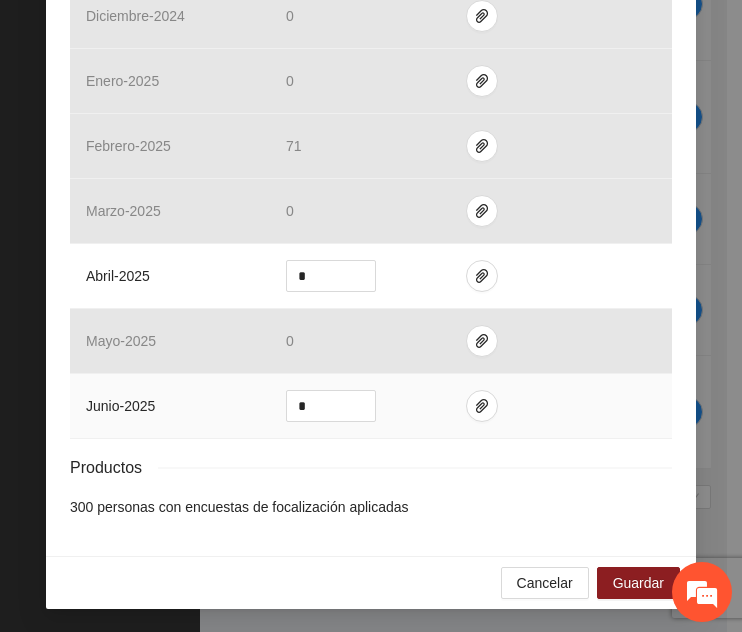 scroll, scrollTop: 851, scrollLeft: 0, axis: vertical 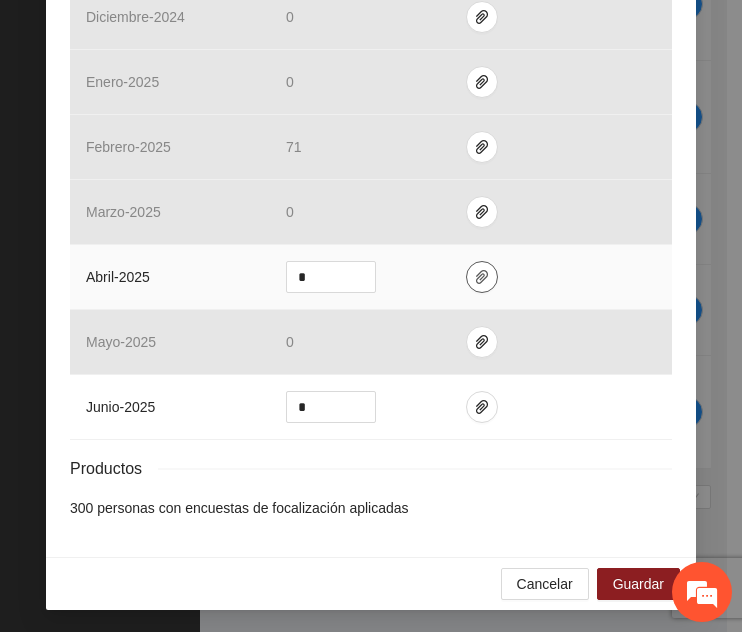 click 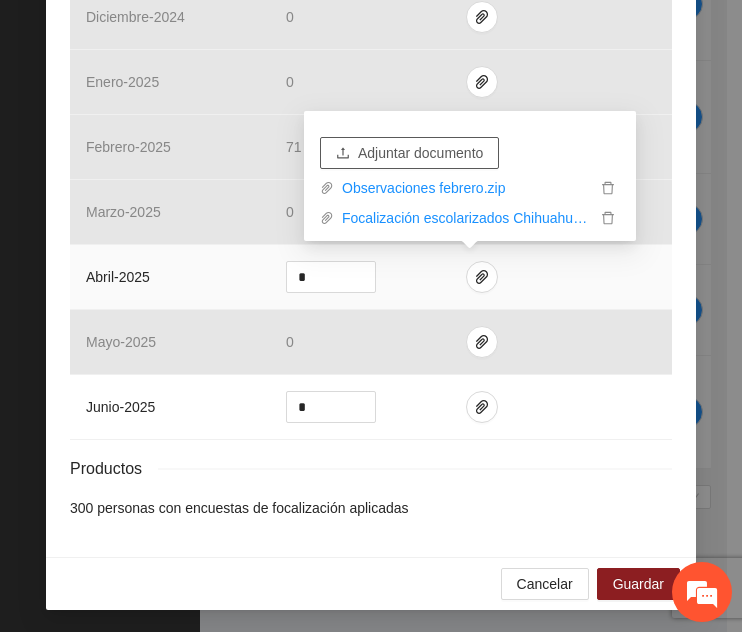 click on "Adjuntar documento" at bounding box center (420, 153) 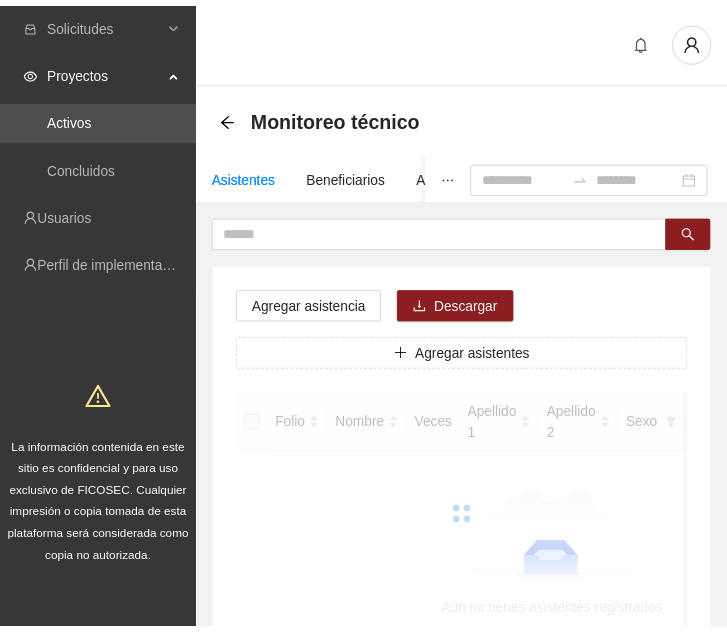 scroll, scrollTop: 0, scrollLeft: 0, axis: both 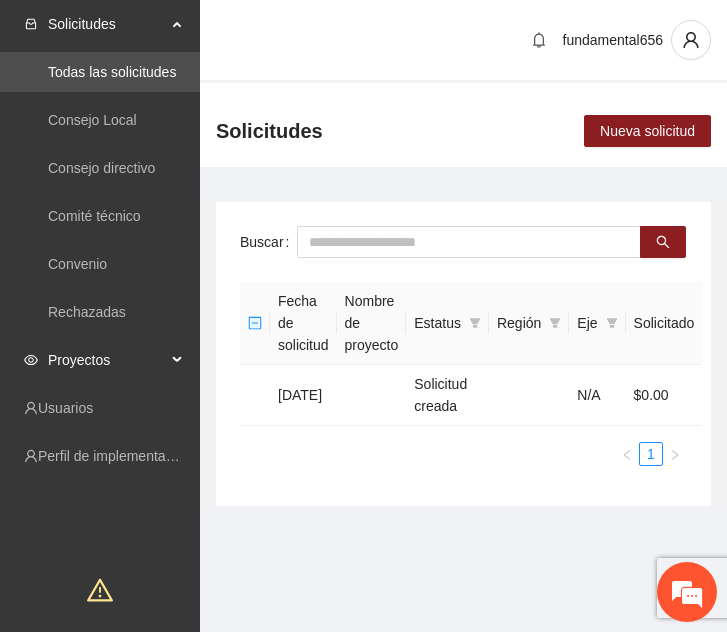 click on "Proyectos" at bounding box center (107, 360) 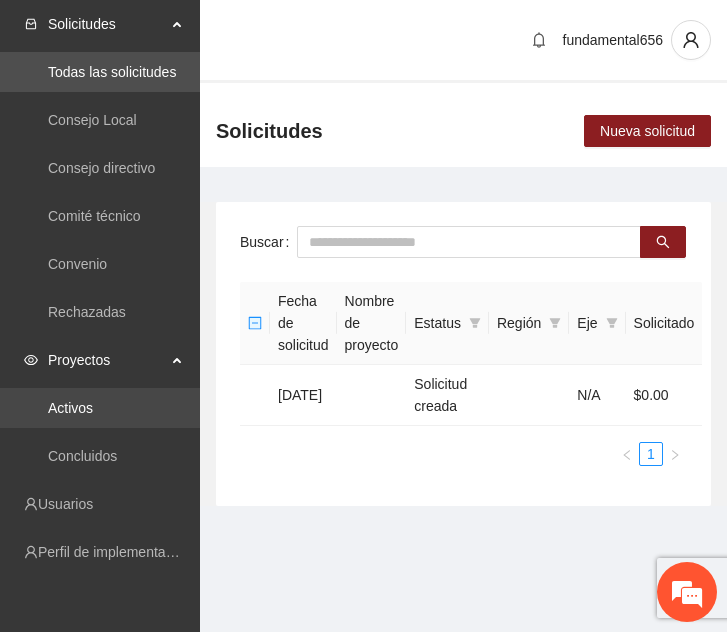 click on "Activos" at bounding box center (70, 408) 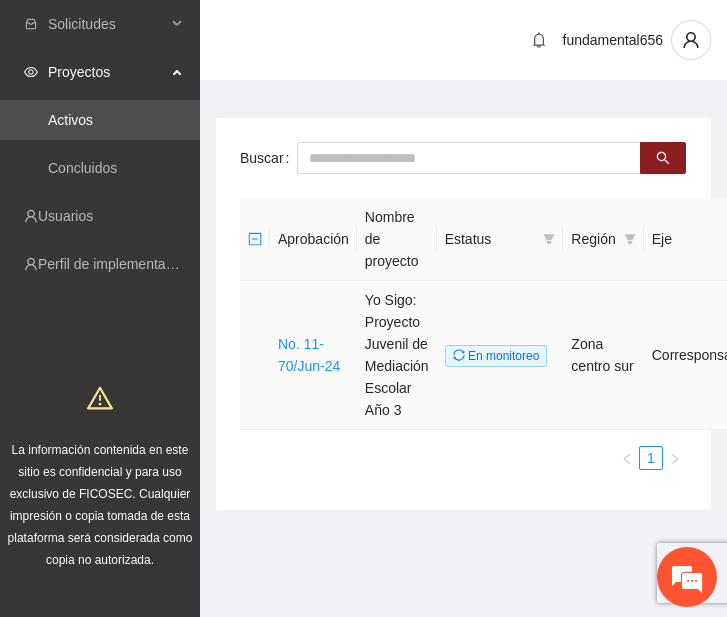 click on "No. 11-70/Jun-24" at bounding box center [313, 355] 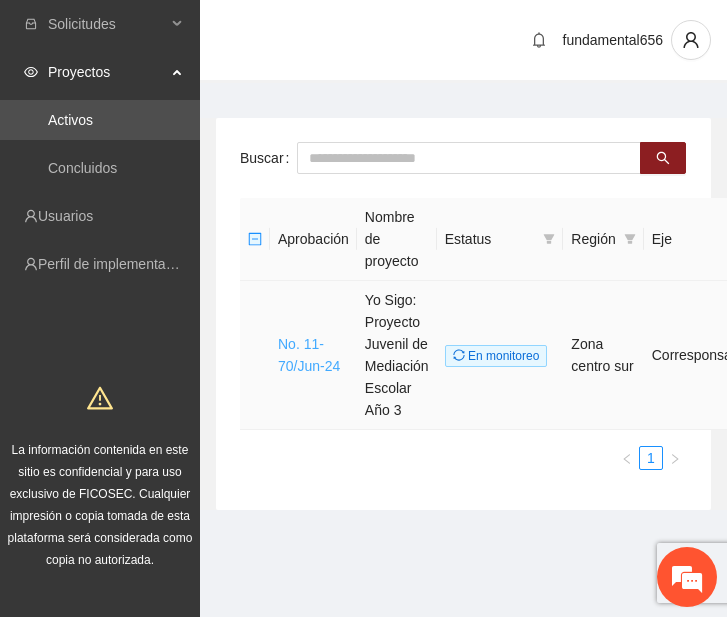 click on "No. 11-70/Jun-24" at bounding box center (309, 355) 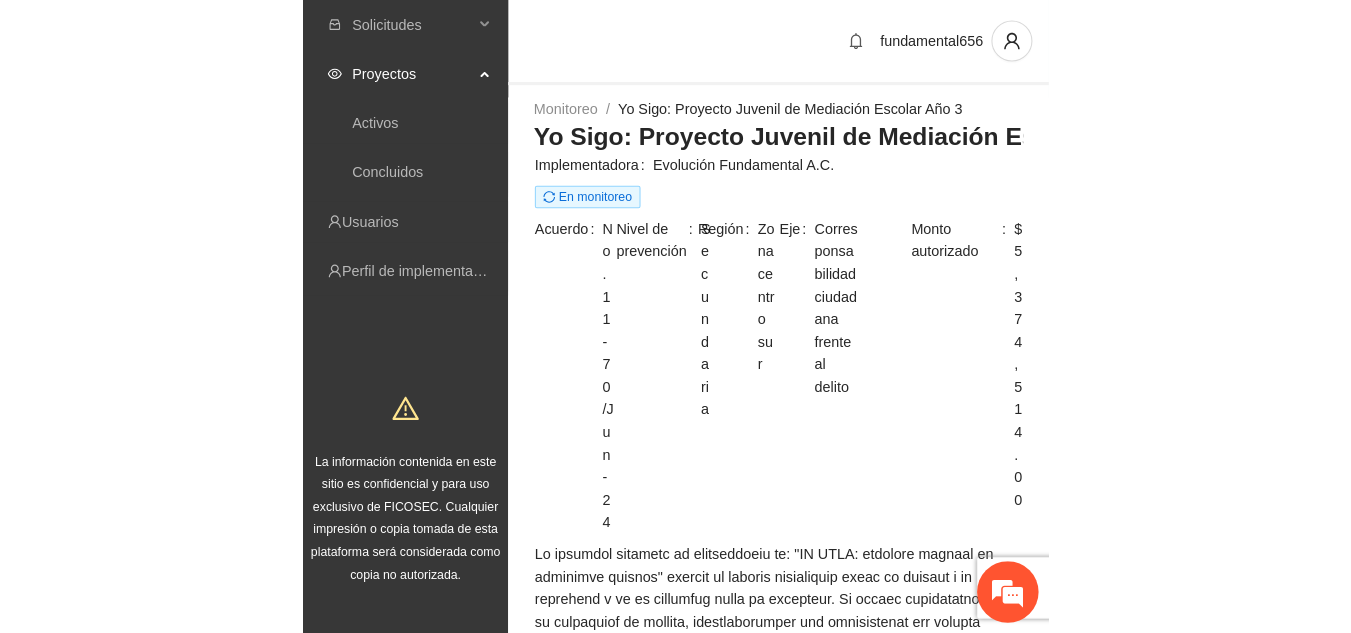 scroll, scrollTop: 0, scrollLeft: 0, axis: both 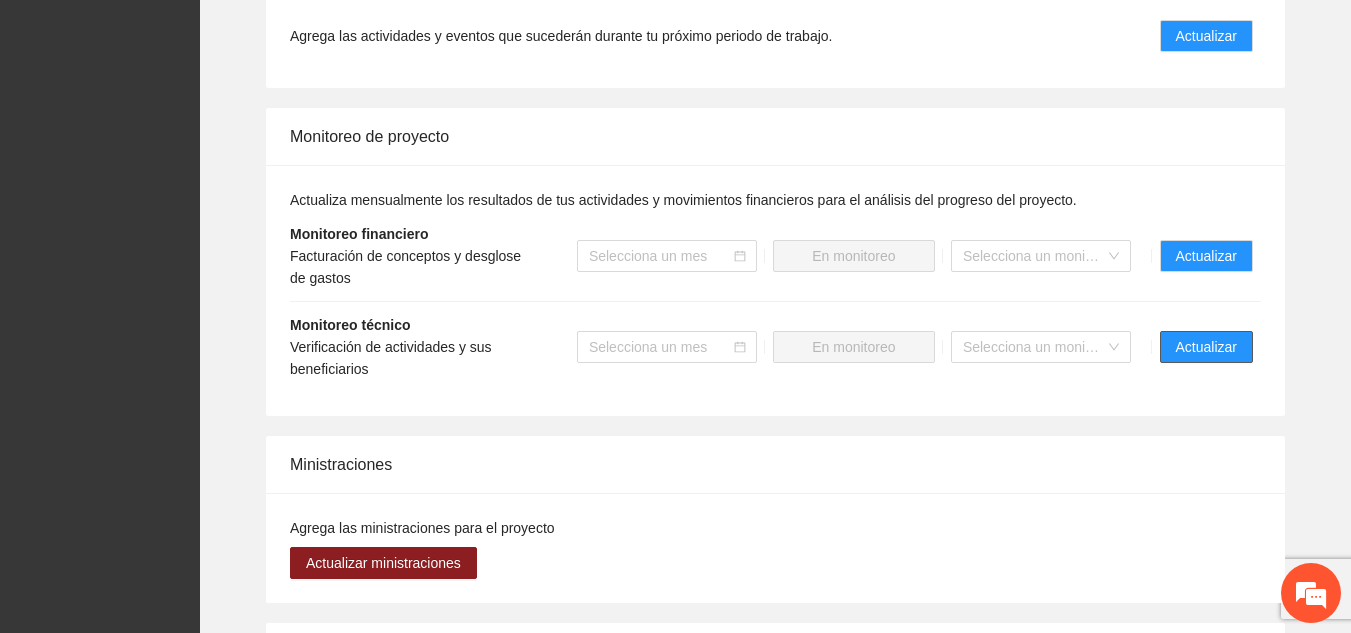 click on "Actualizar" at bounding box center [1206, 347] 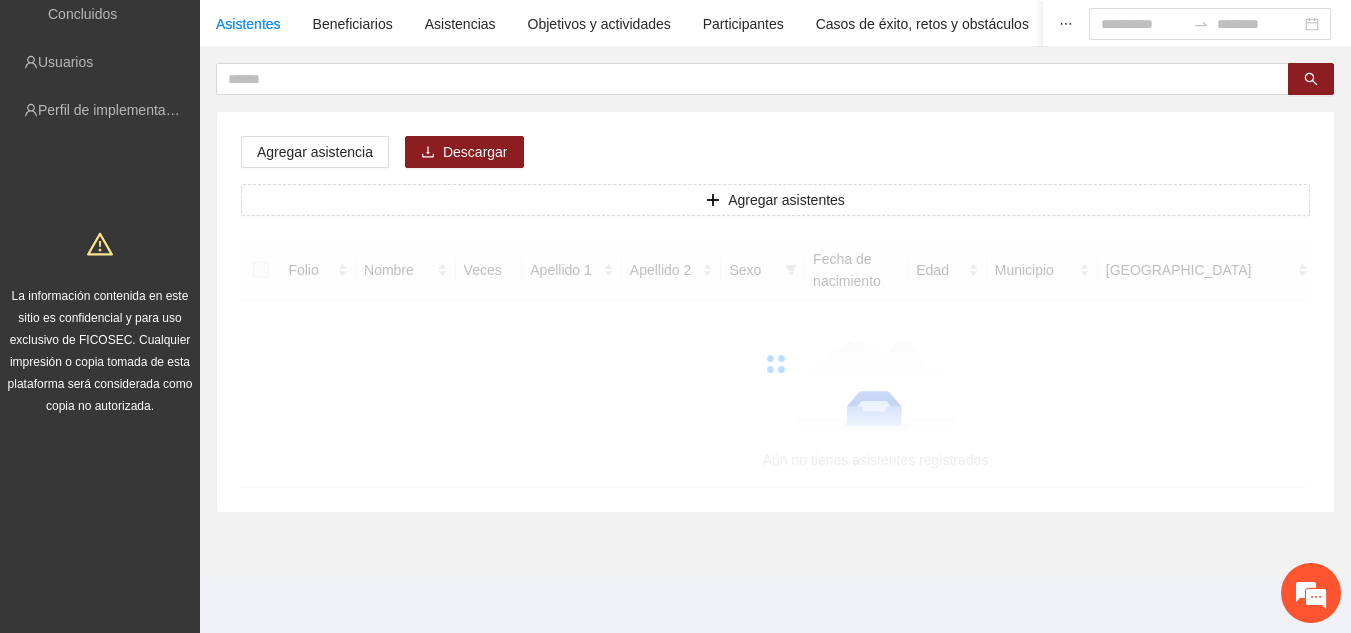 scroll, scrollTop: 0, scrollLeft: 0, axis: both 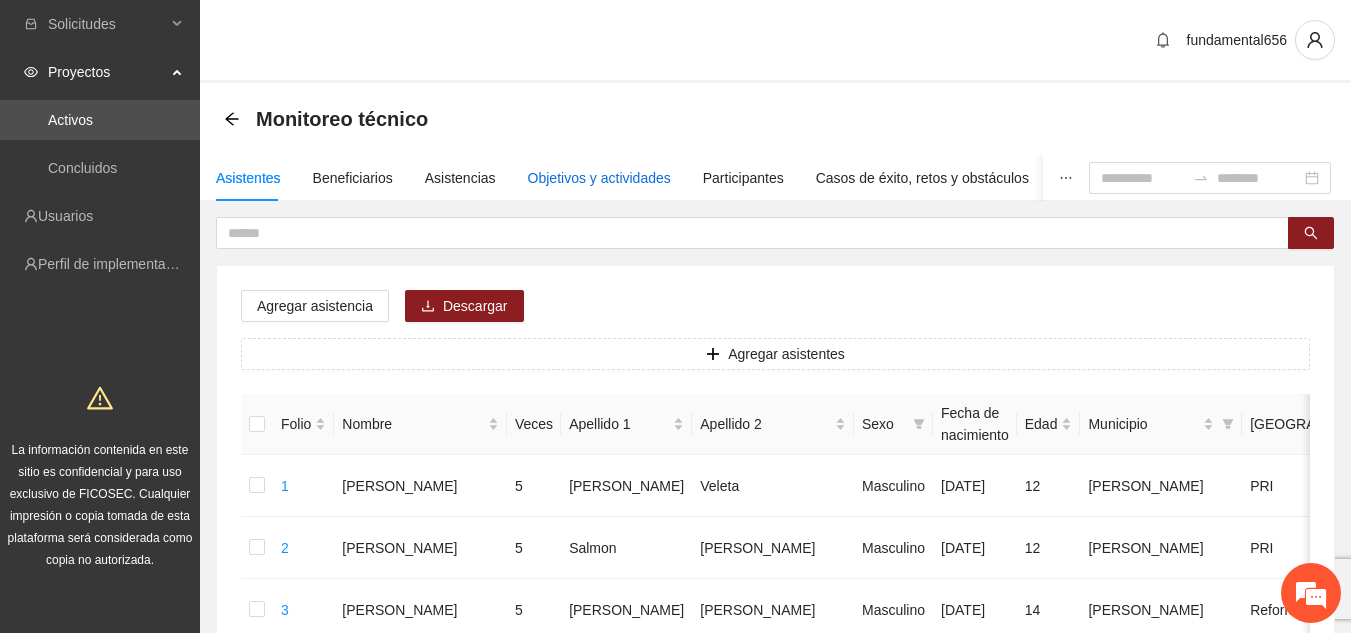 click on "Objetivos y actividades" at bounding box center [599, 178] 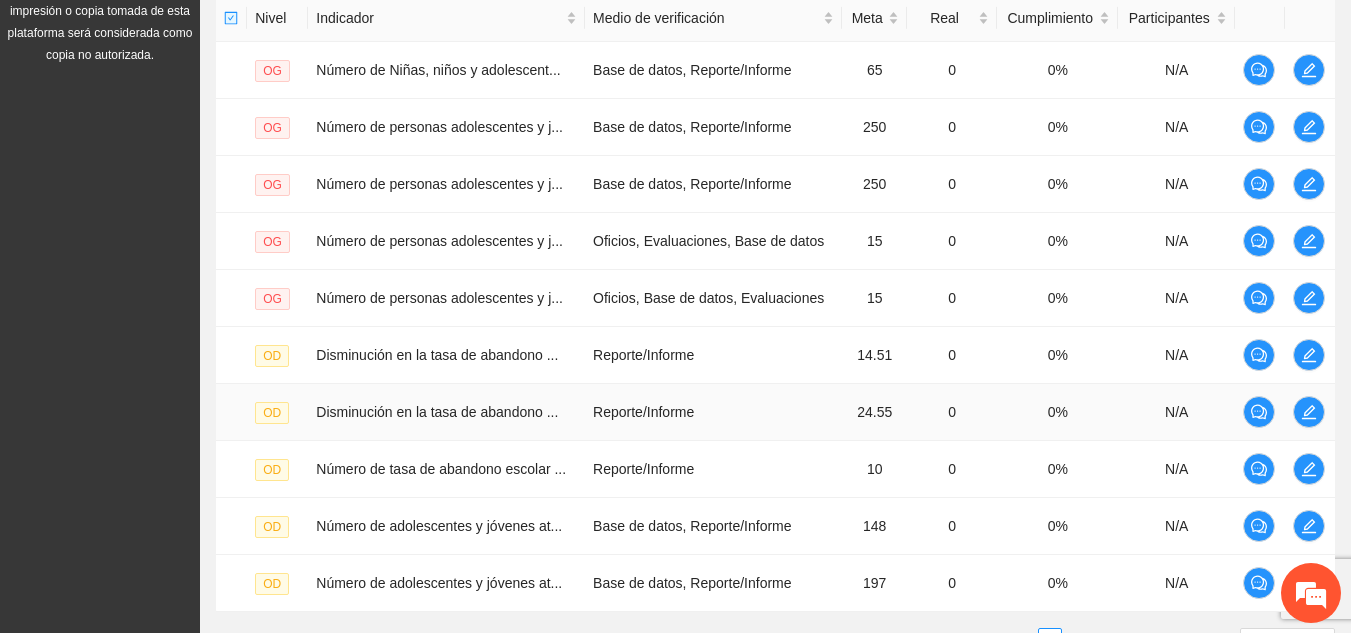 scroll, scrollTop: 676, scrollLeft: 0, axis: vertical 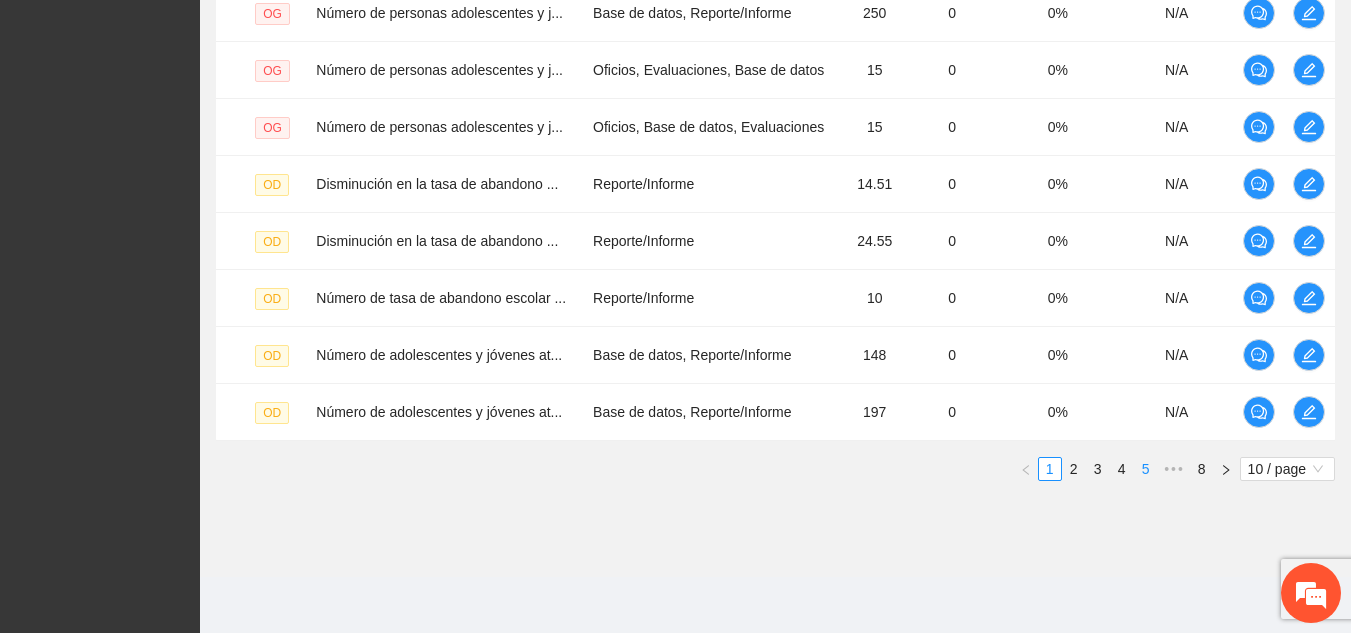click on "5" at bounding box center [1146, 469] 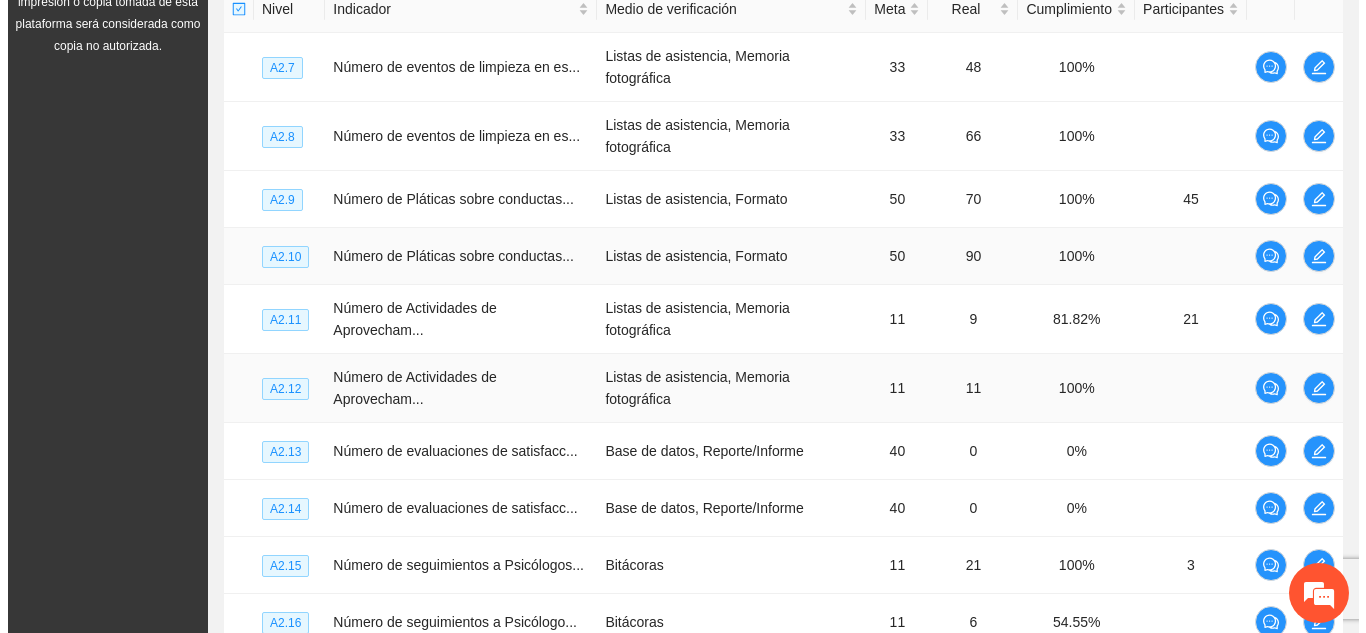 scroll, scrollTop: 724, scrollLeft: 0, axis: vertical 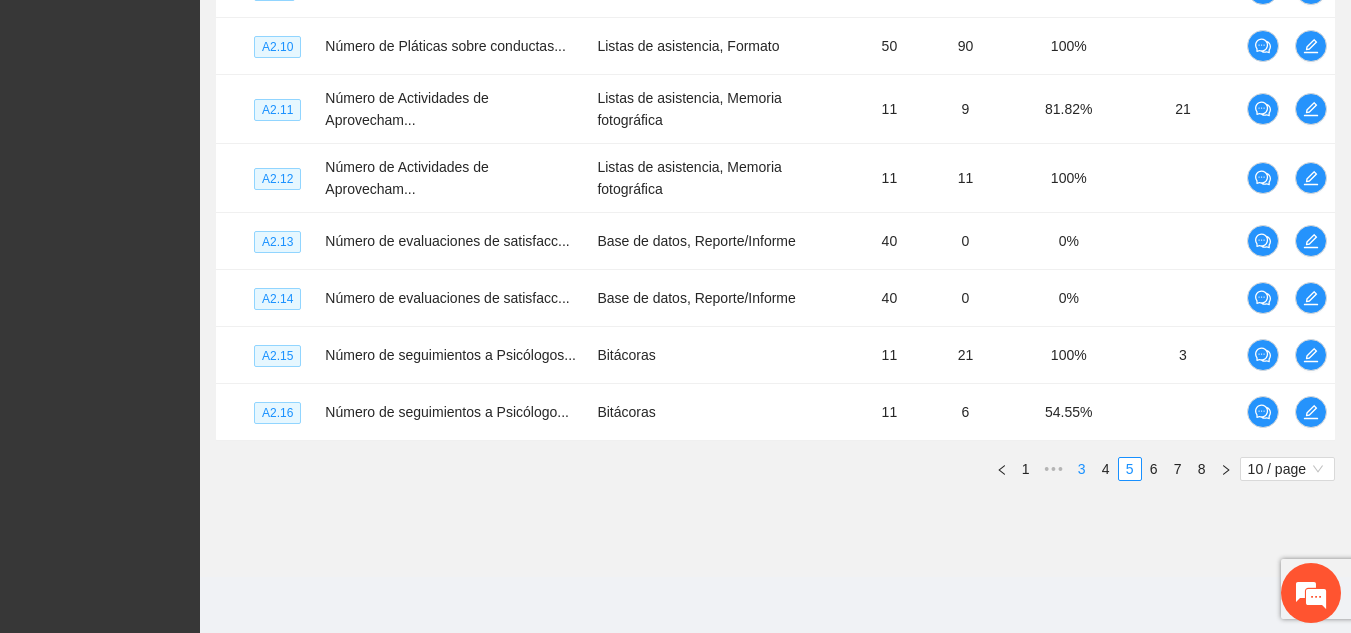 click on "3" at bounding box center (1082, 469) 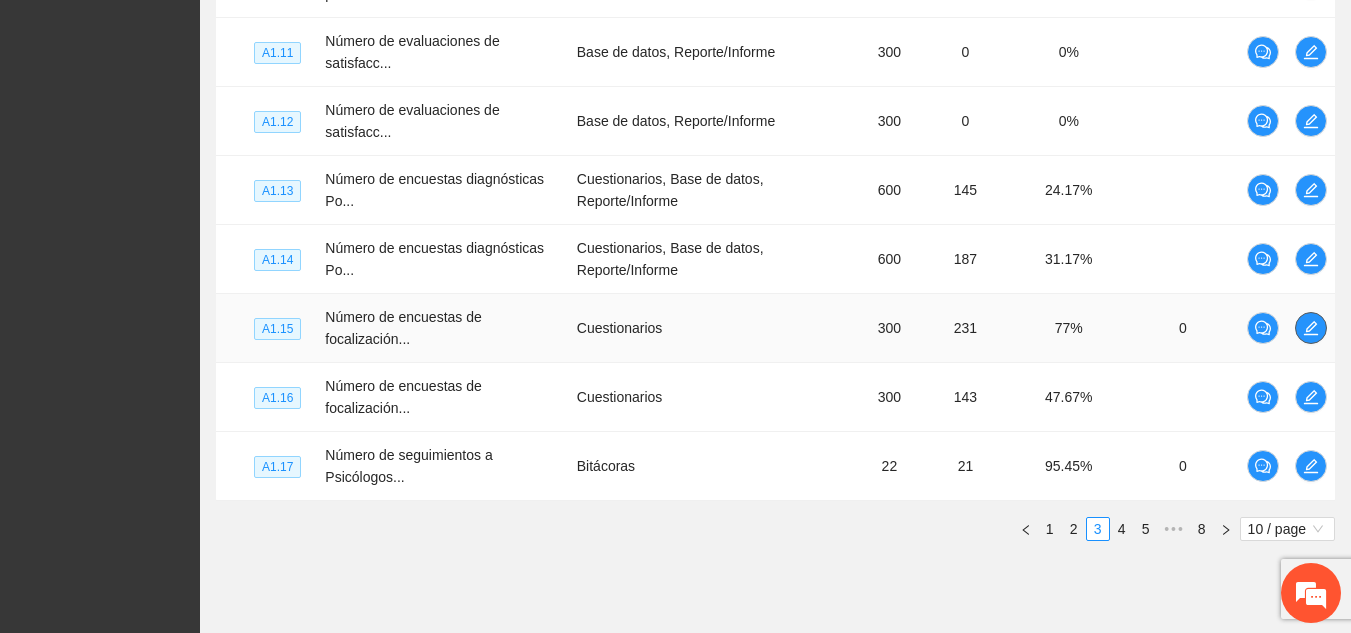 click 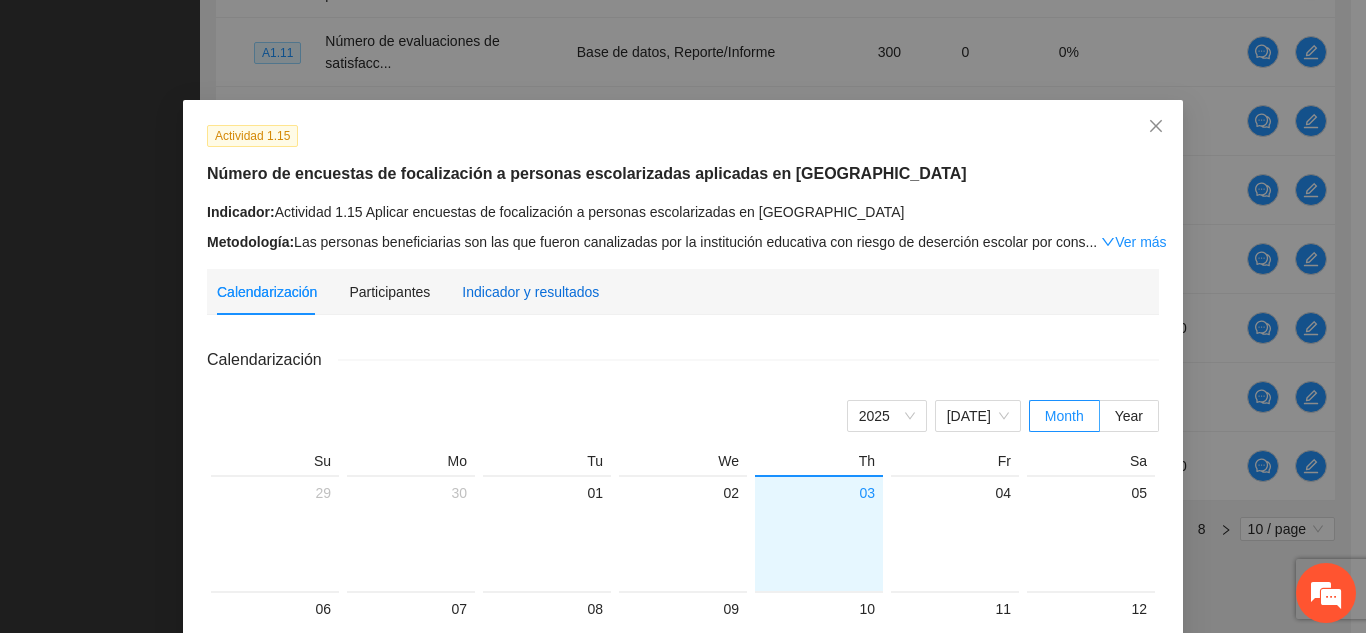 click on "Indicador y resultados" at bounding box center [530, 292] 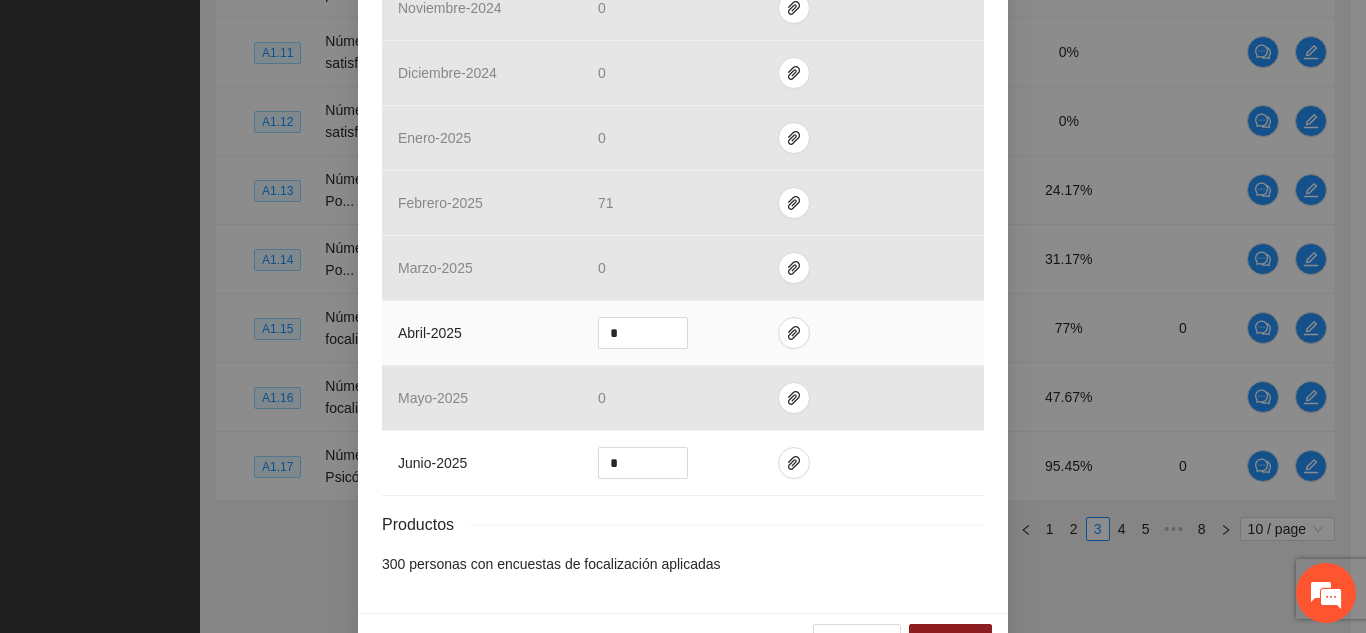 scroll, scrollTop: 788, scrollLeft: 0, axis: vertical 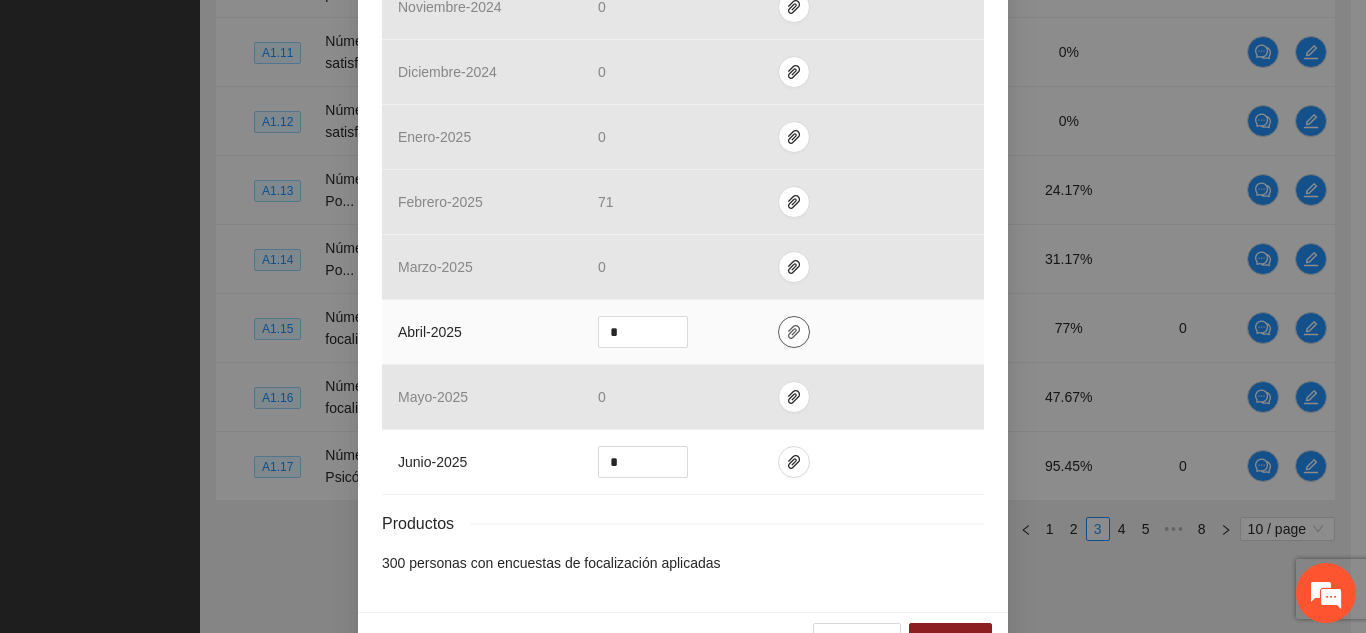 click at bounding box center [794, 332] 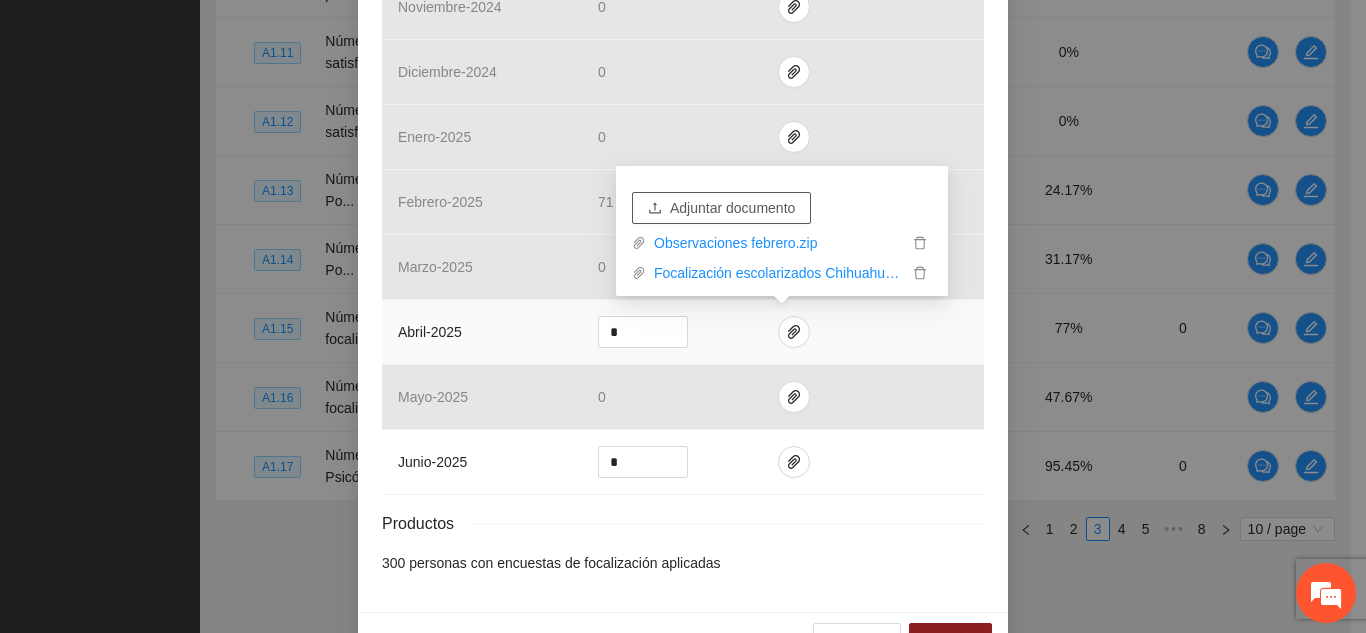 click on "Adjuntar documento" at bounding box center (732, 208) 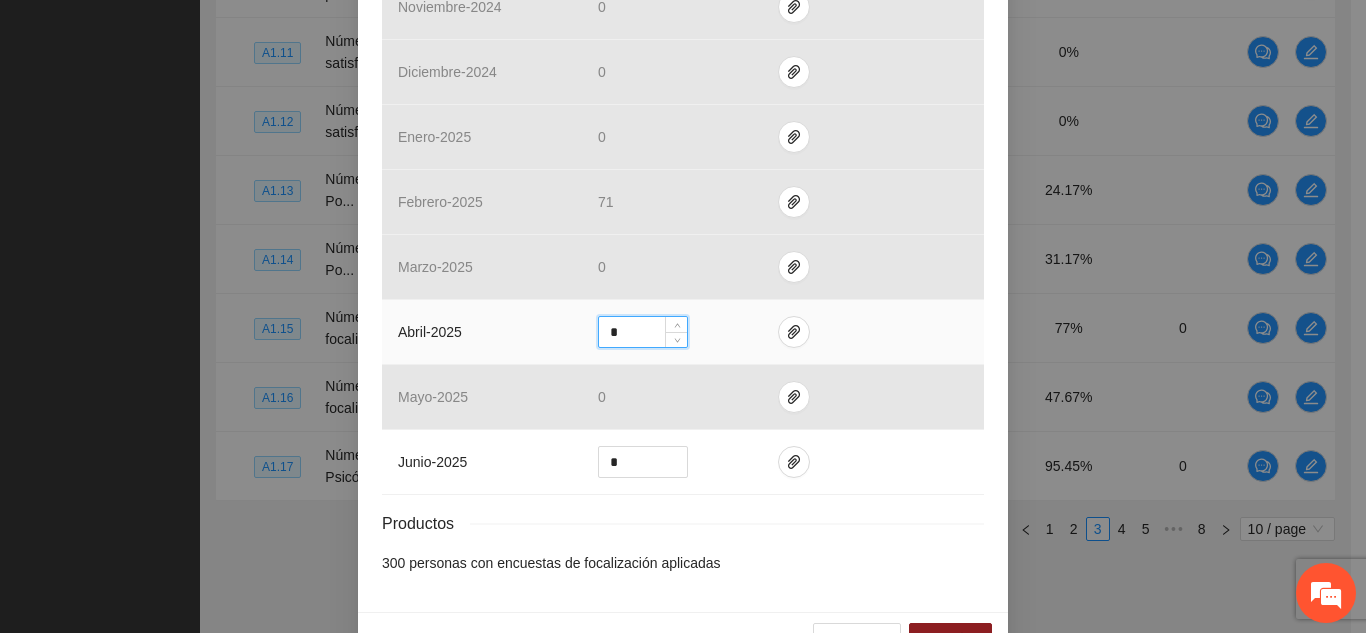 click on "*" at bounding box center [643, 332] 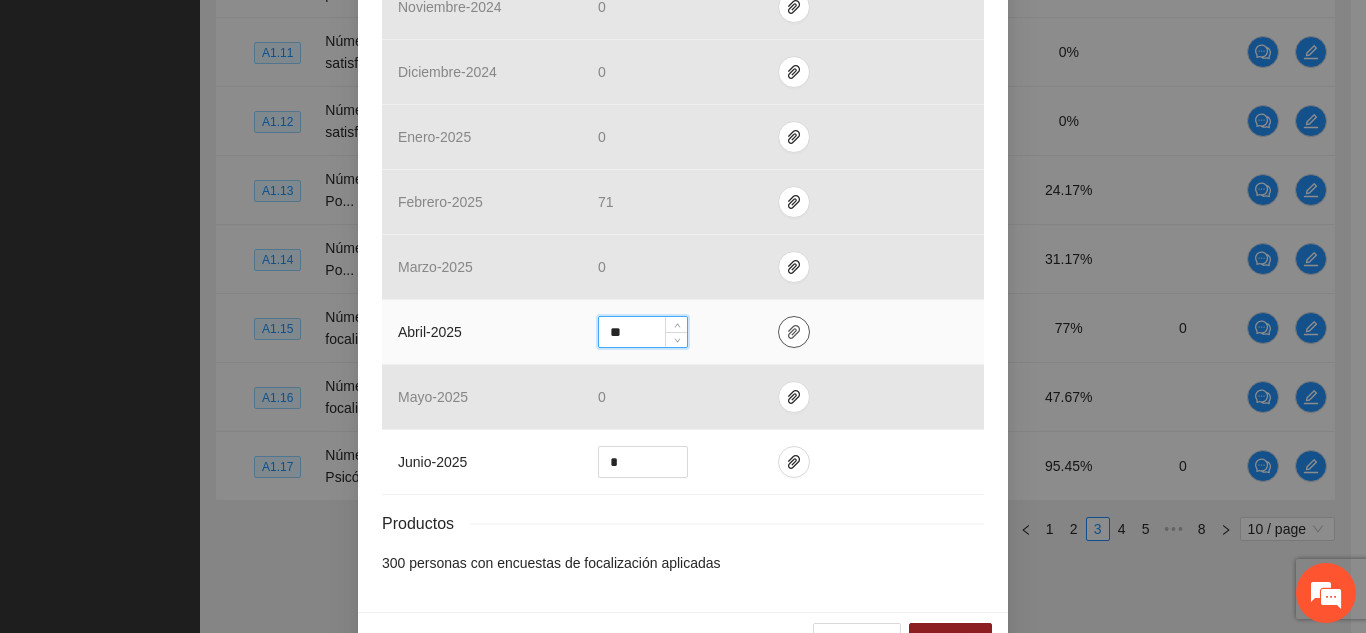 type on "**" 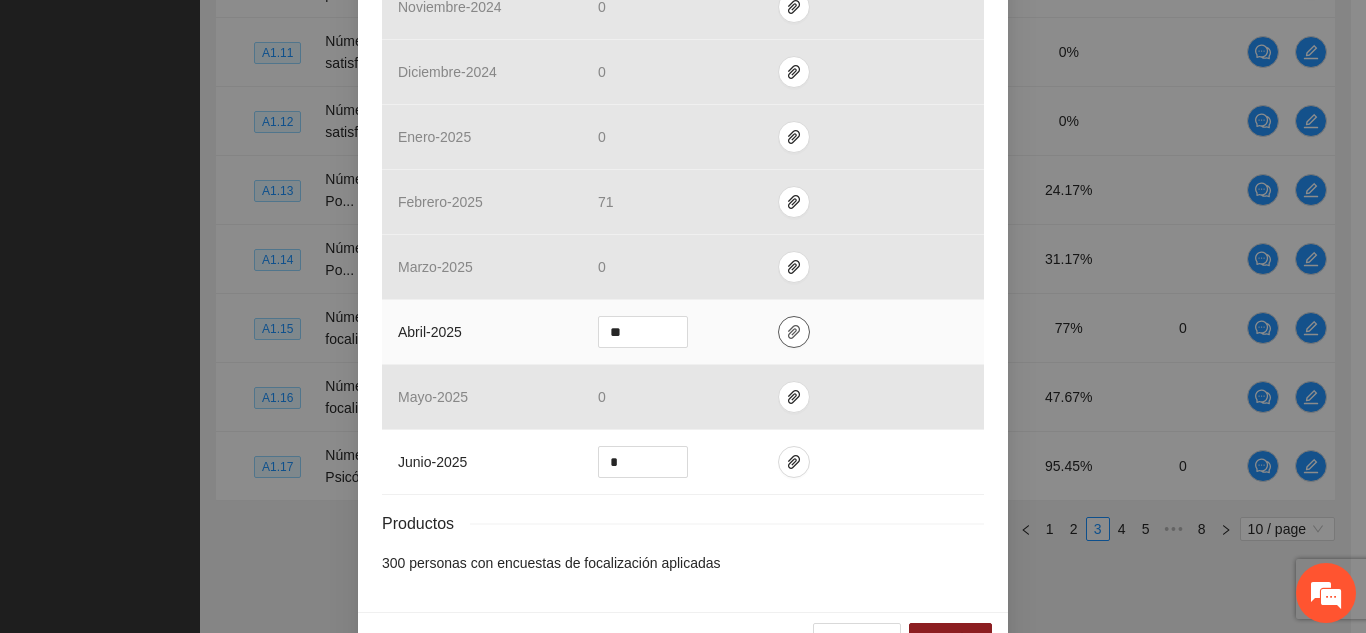 click 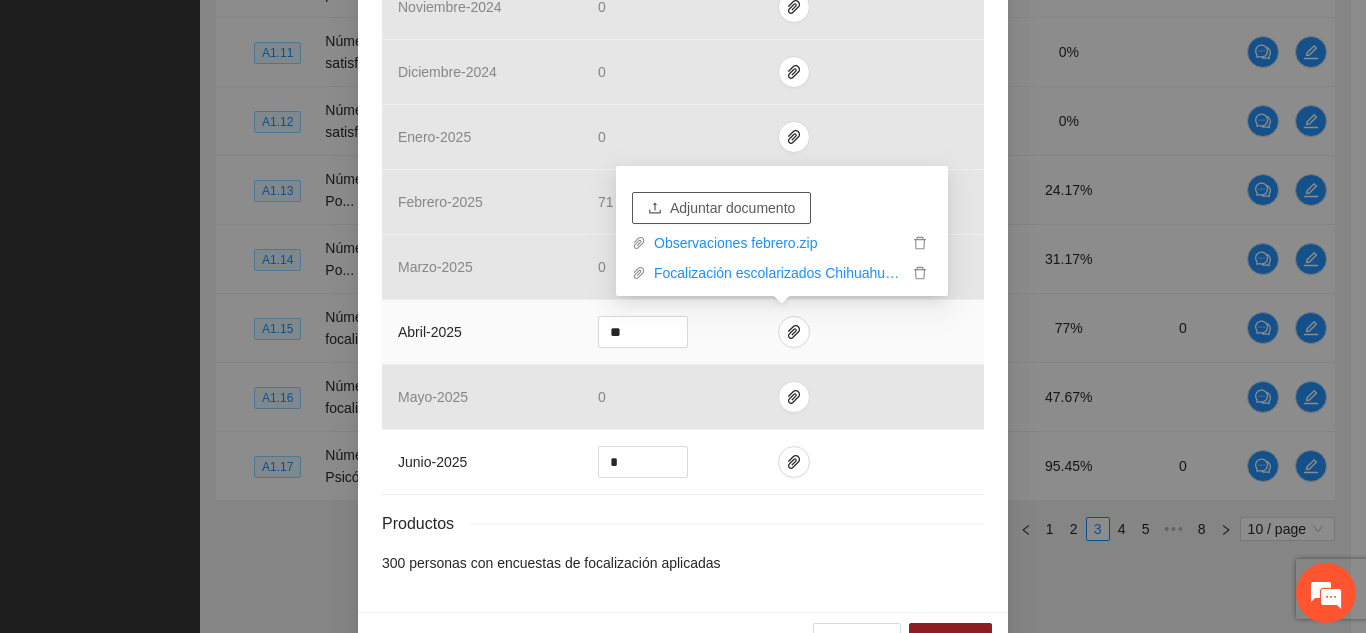 click on "Adjuntar documento" at bounding box center (732, 208) 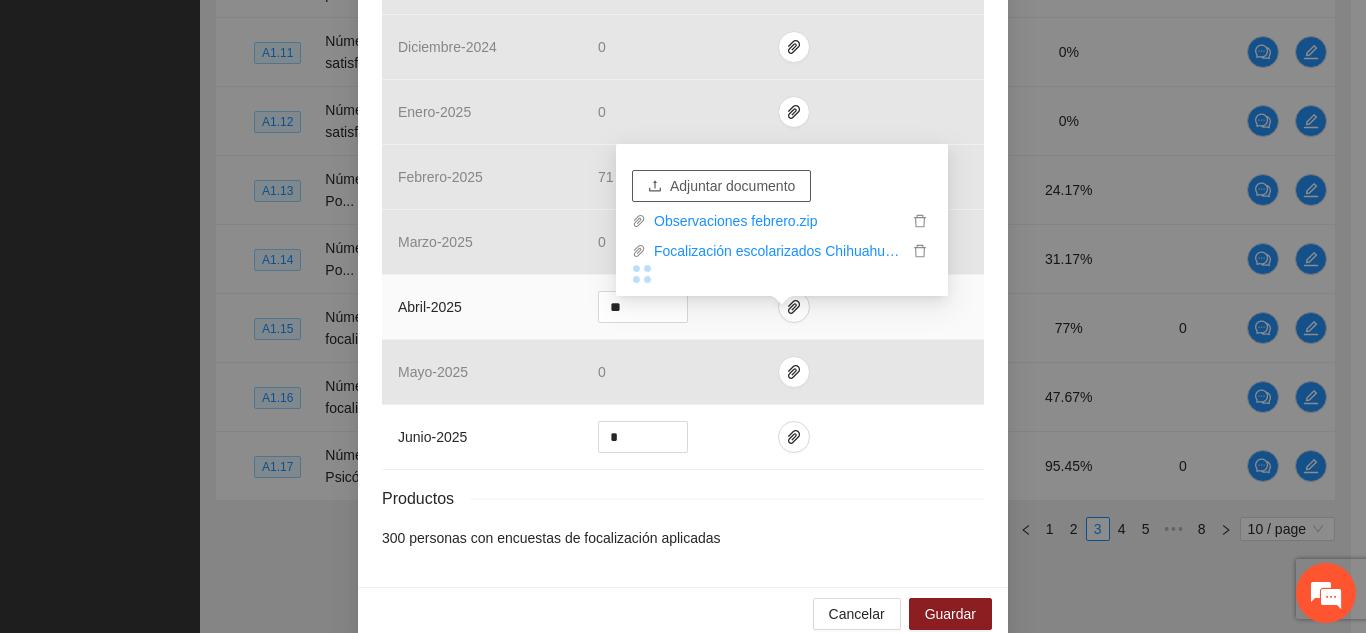 scroll, scrollTop: 843, scrollLeft: 0, axis: vertical 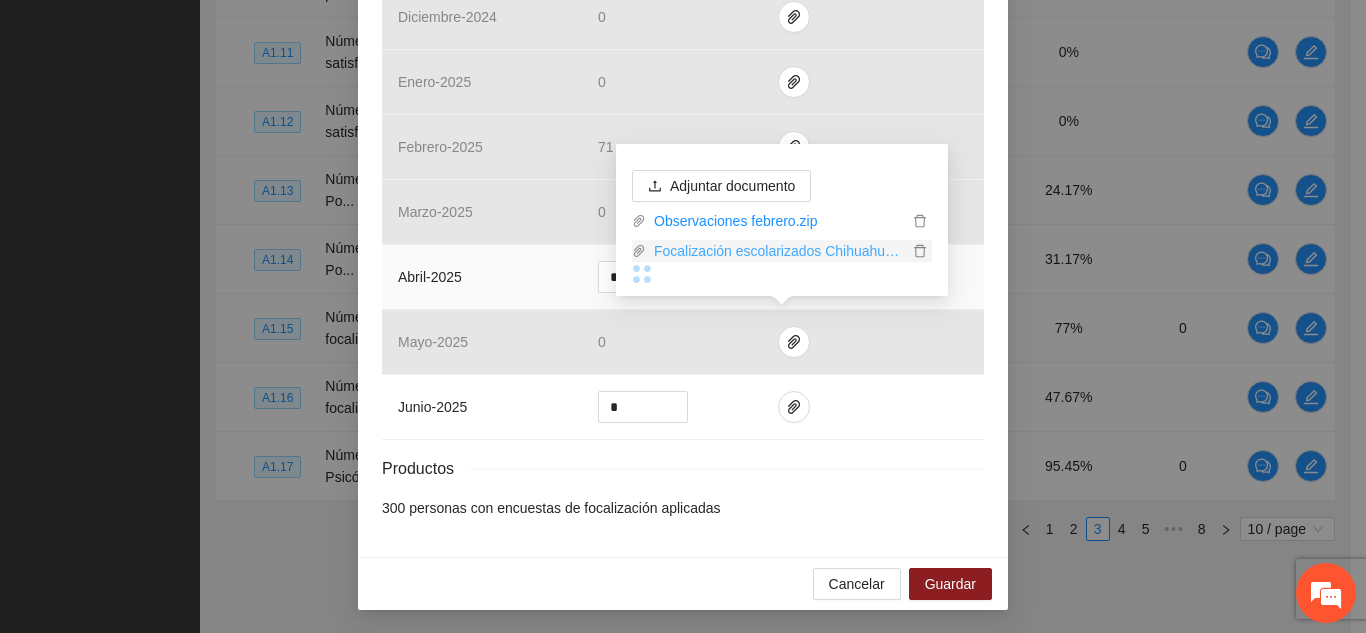 click on "Focalización escolarizados Chihuahua.zip" at bounding box center (777, 251) 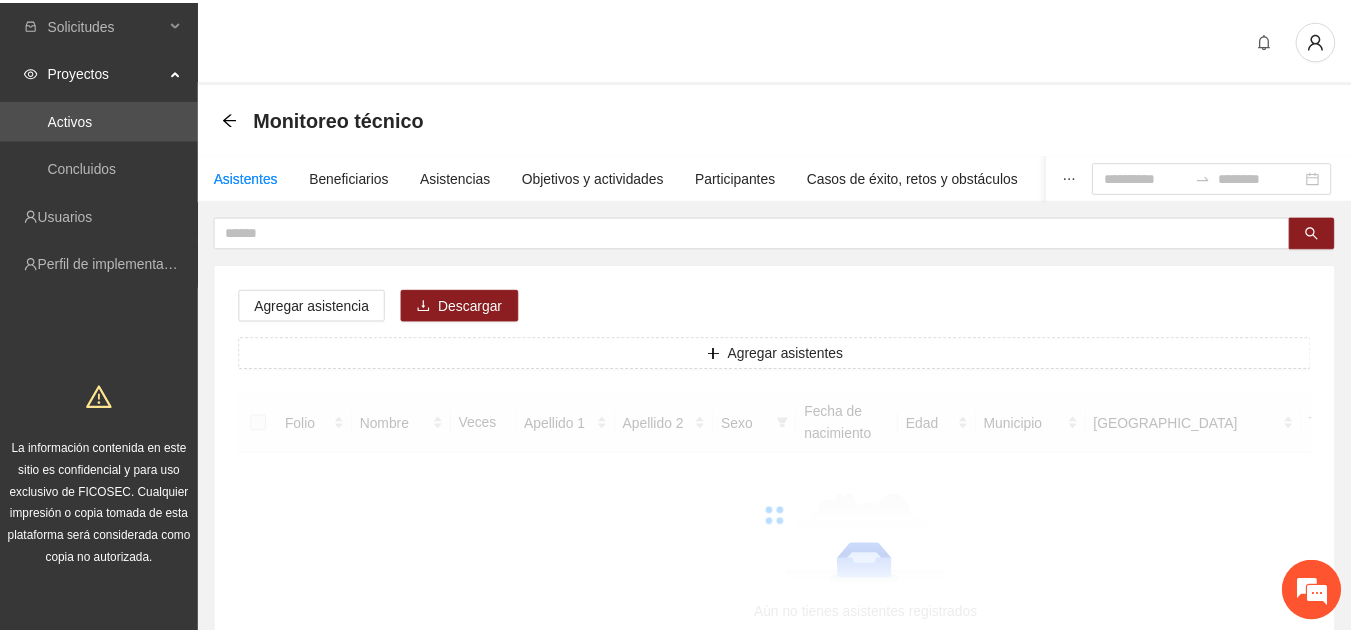 scroll, scrollTop: 0, scrollLeft: 0, axis: both 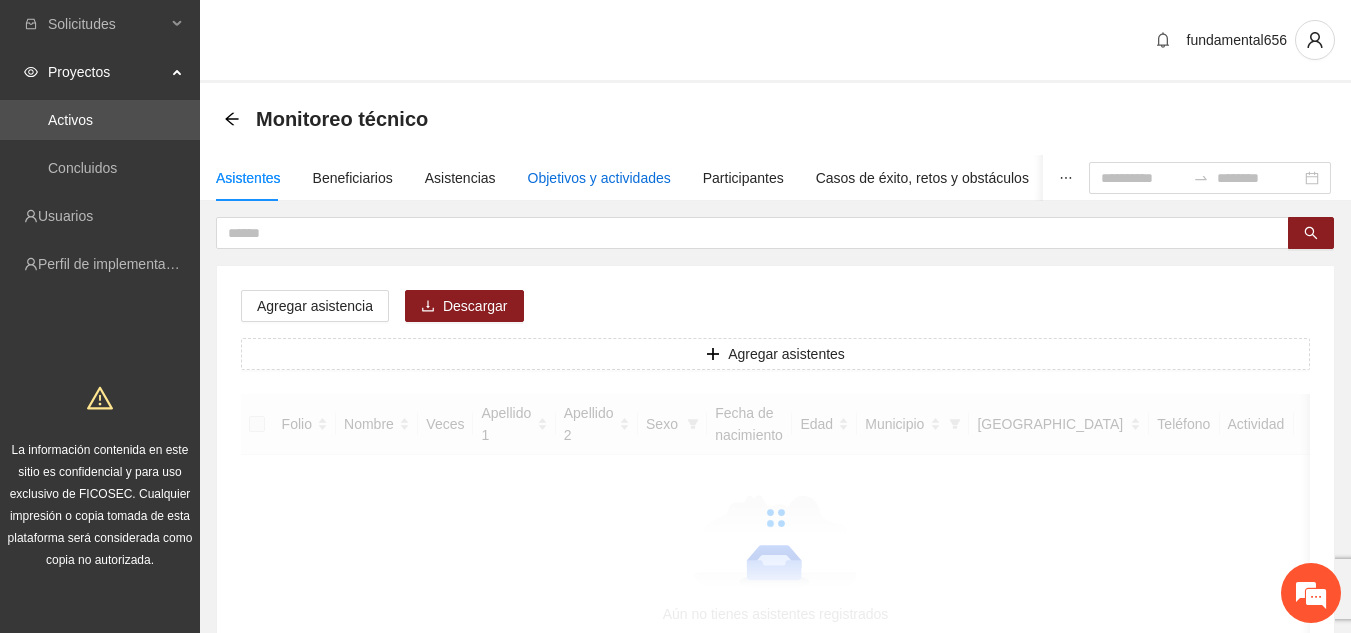 click on "Objetivos y actividades" at bounding box center [599, 178] 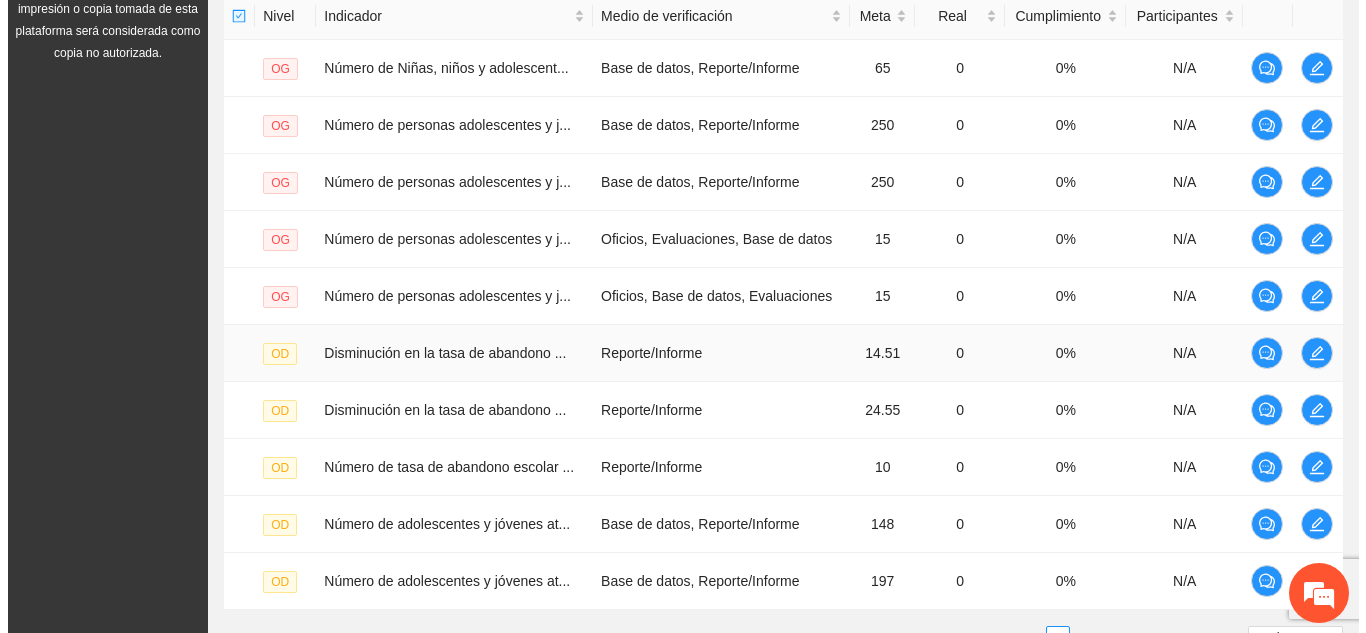 scroll, scrollTop: 676, scrollLeft: 0, axis: vertical 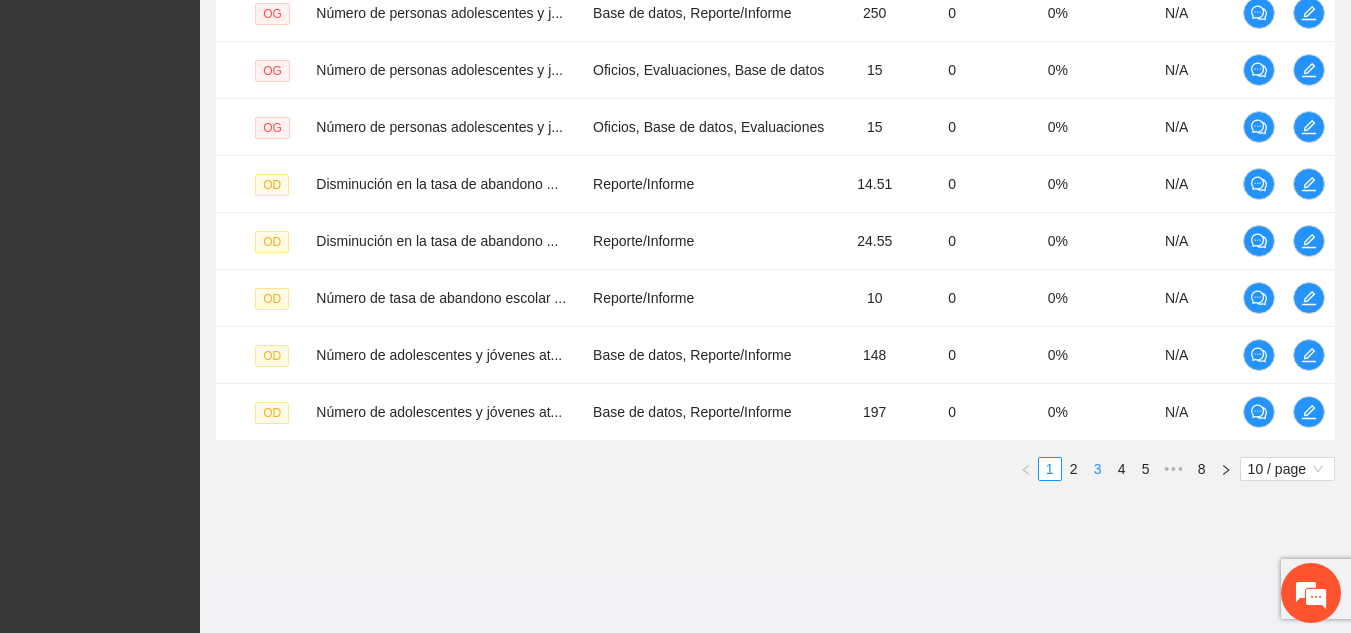 click on "3" at bounding box center (1098, 469) 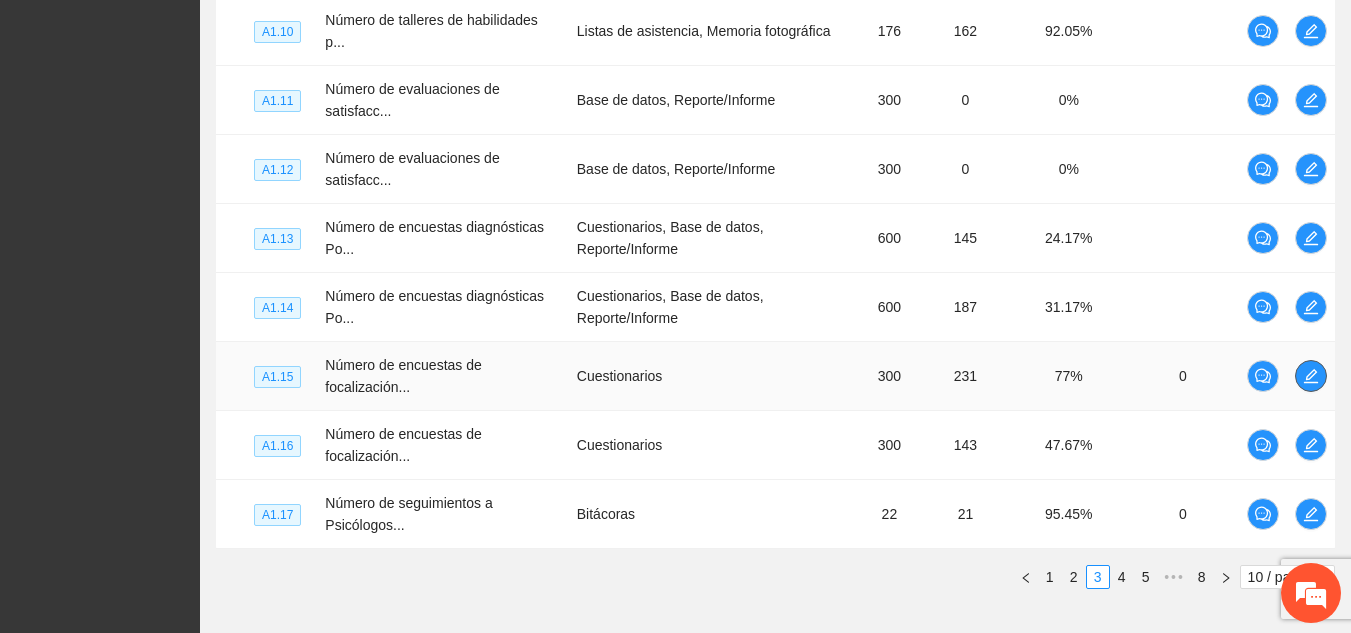 click 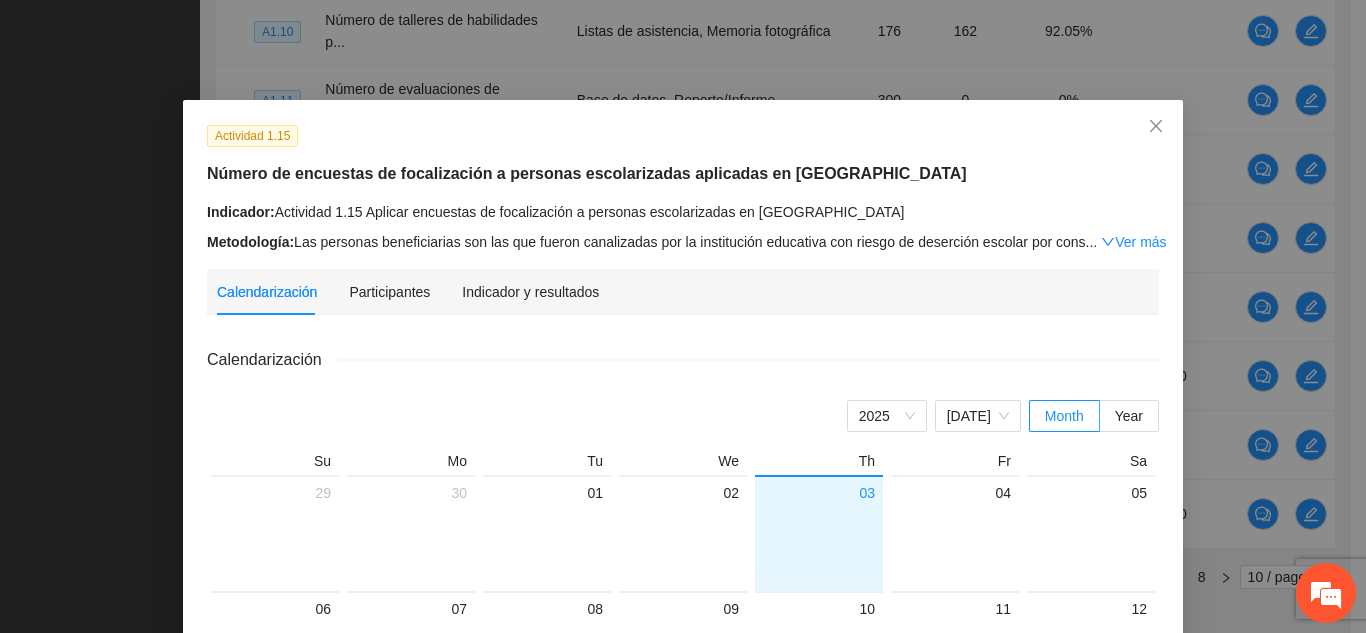 scroll, scrollTop: 0, scrollLeft: 0, axis: both 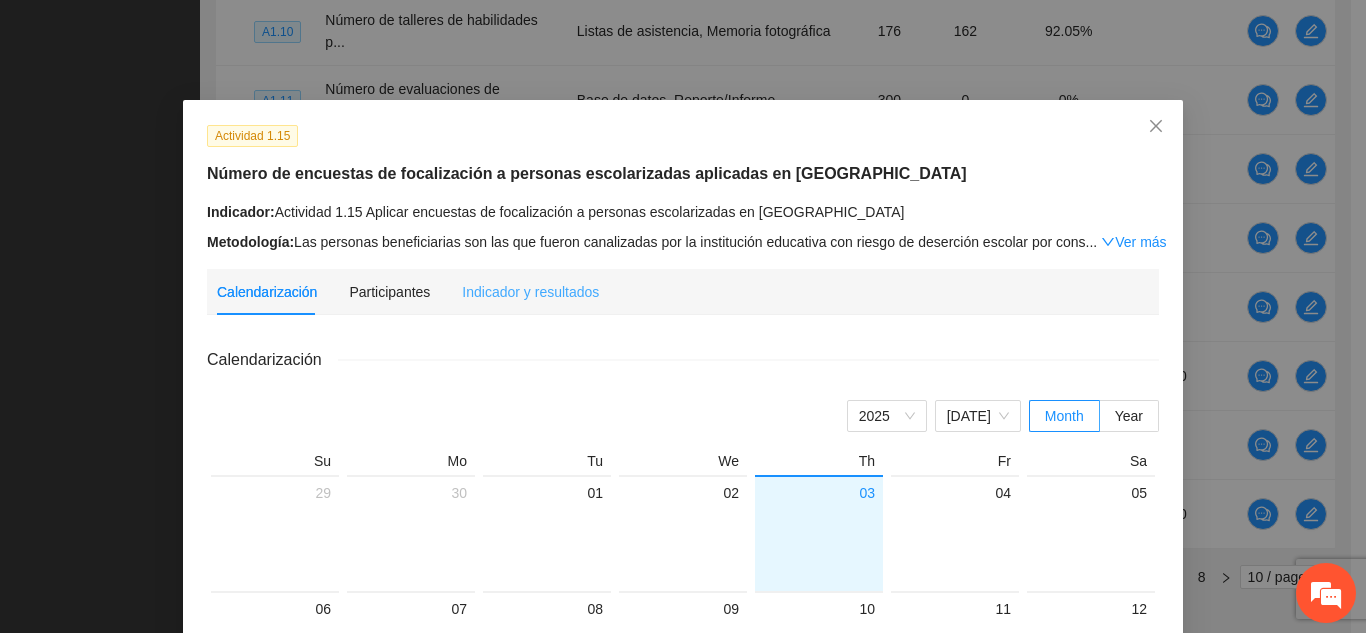 click on "Indicador y resultados" at bounding box center [530, 292] 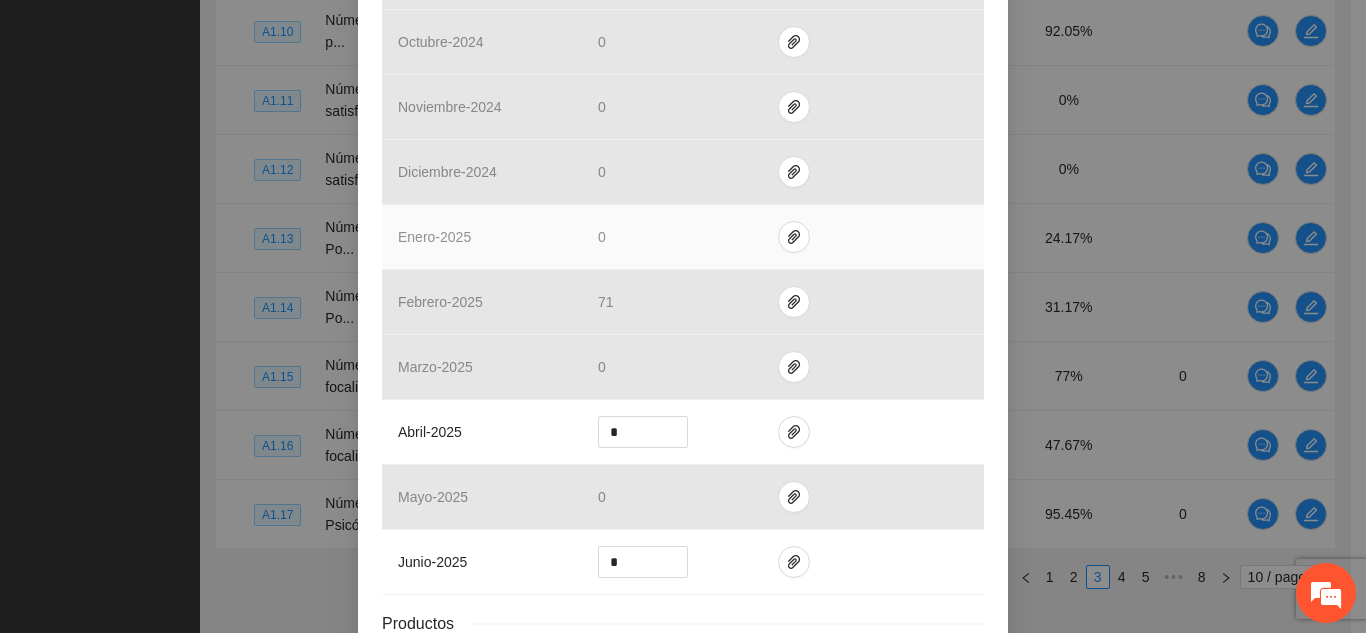 scroll, scrollTop: 689, scrollLeft: 0, axis: vertical 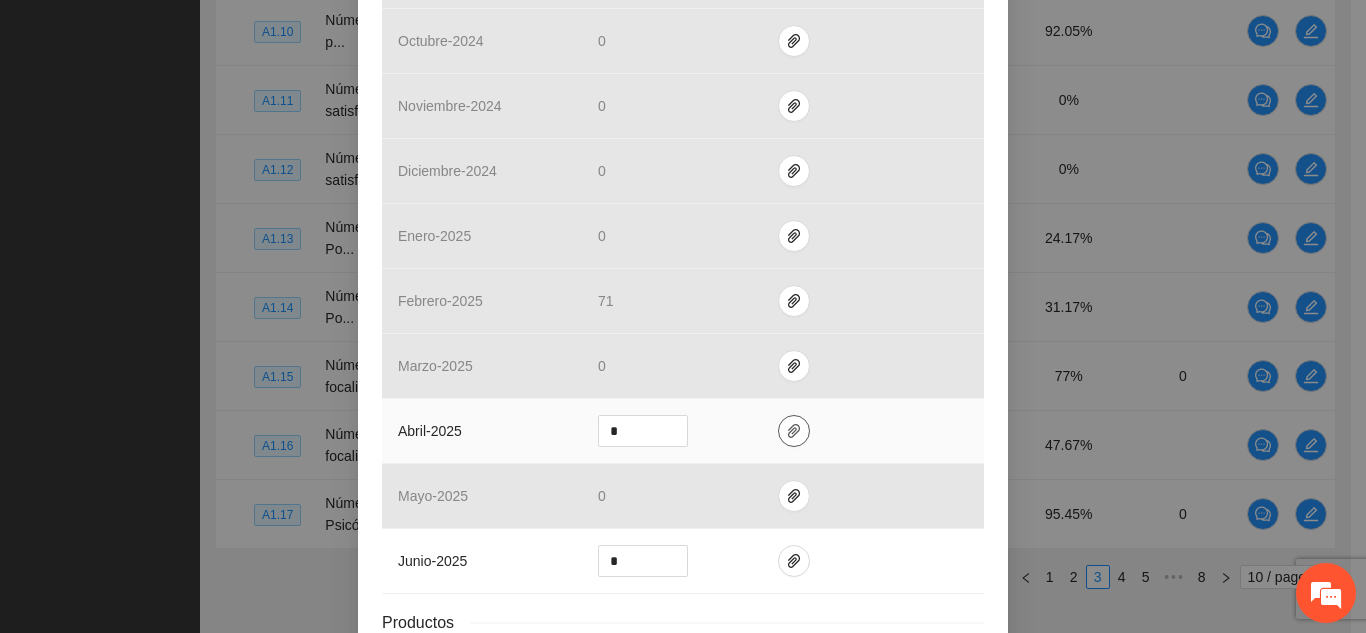 click 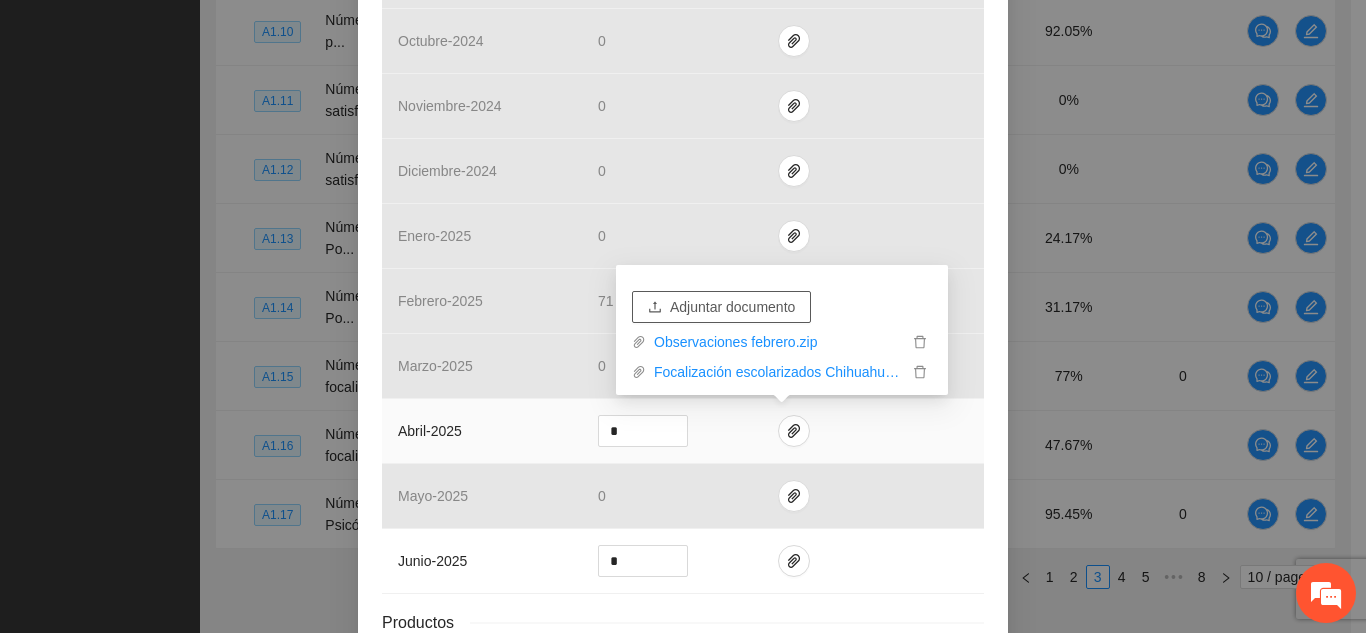 click on "Adjuntar documento" at bounding box center [732, 307] 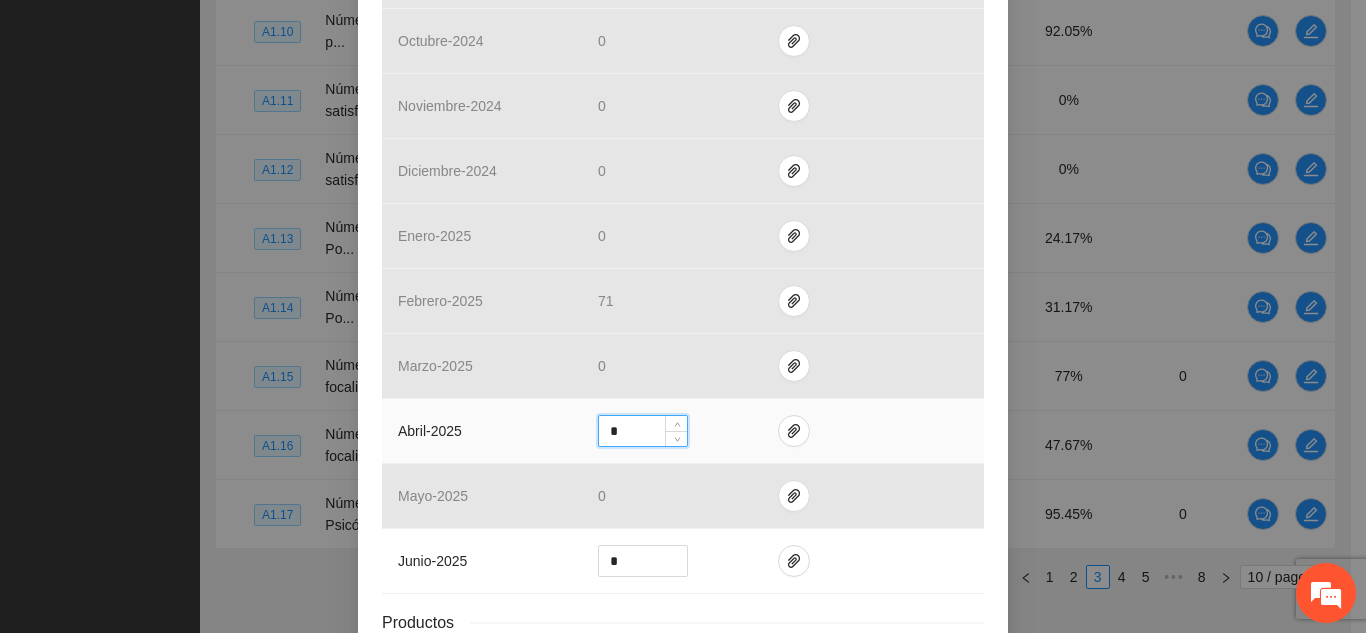 click on "*" at bounding box center (643, 431) 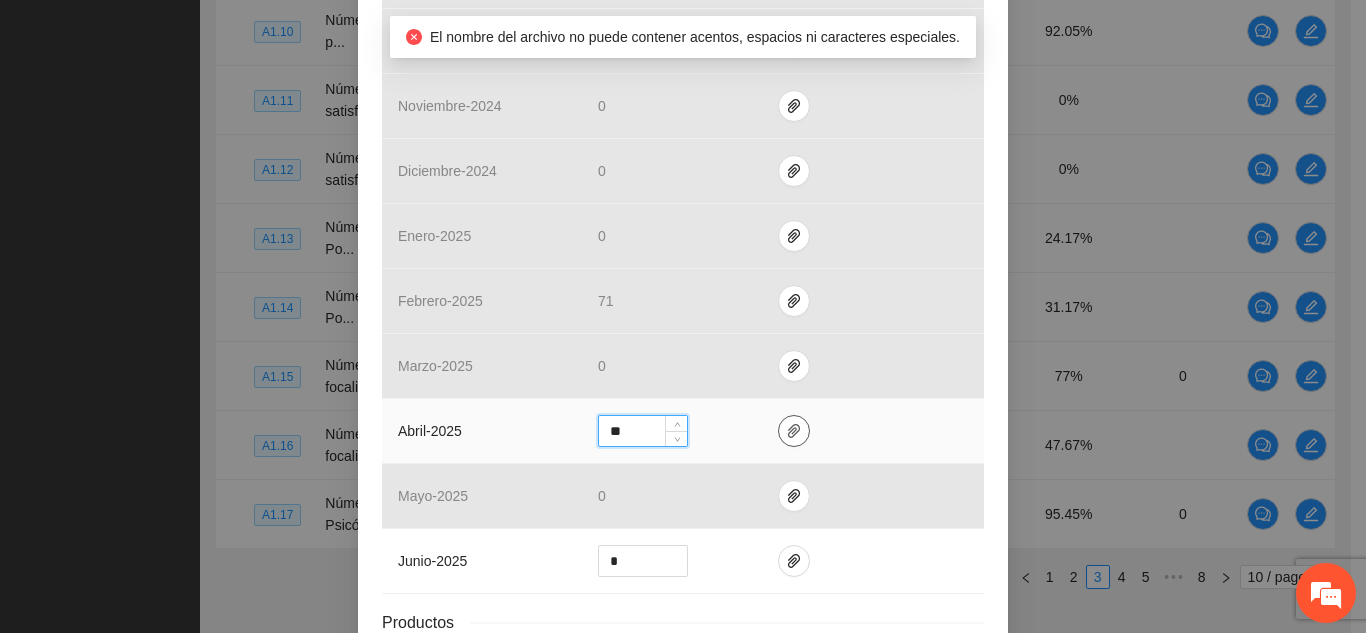 type on "**" 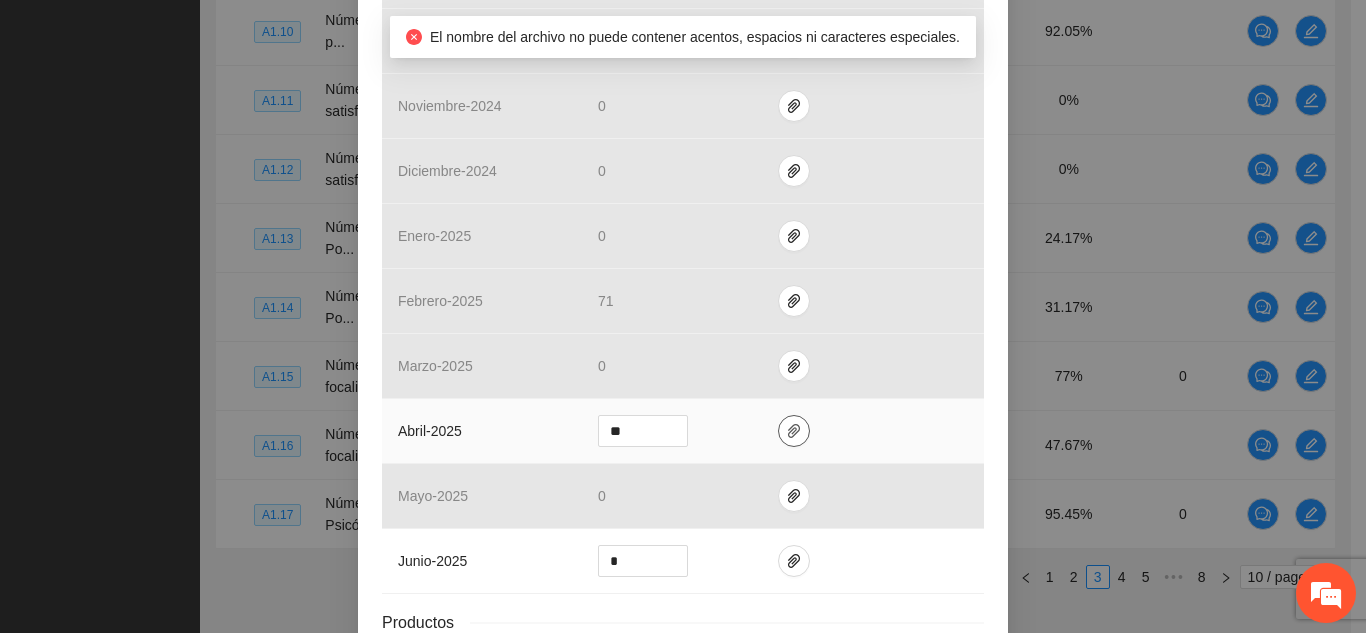 click at bounding box center (794, 431) 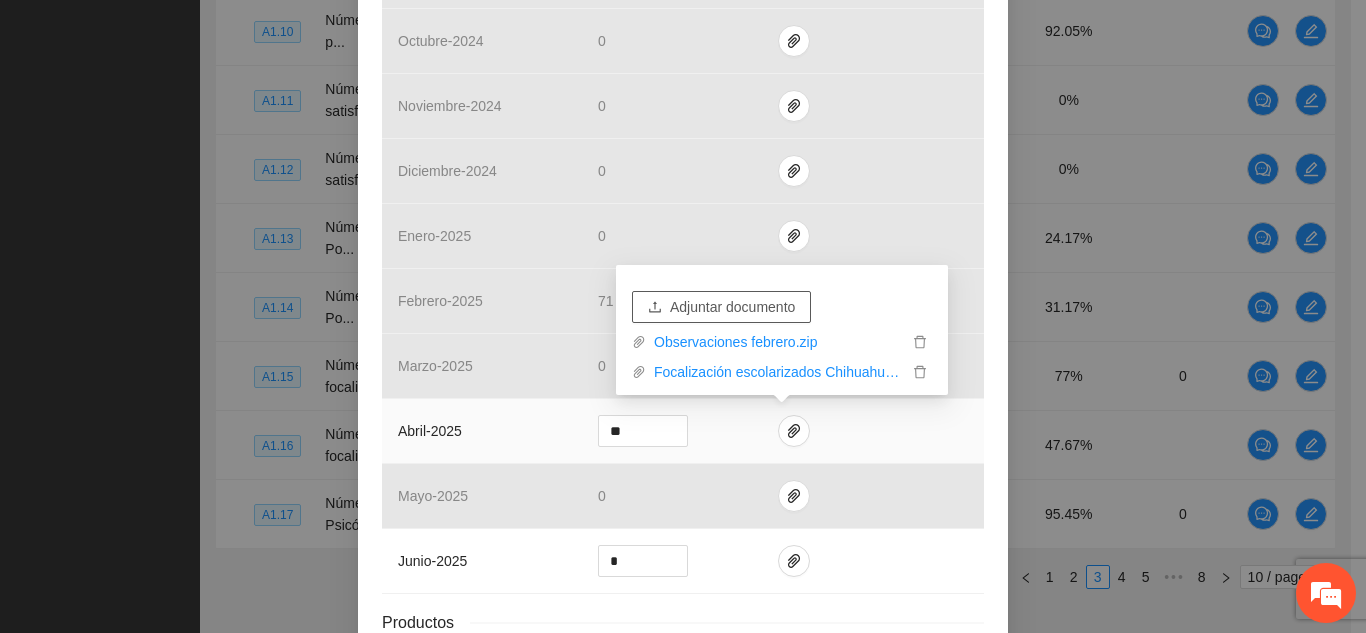 click on "Adjuntar documento" at bounding box center (732, 307) 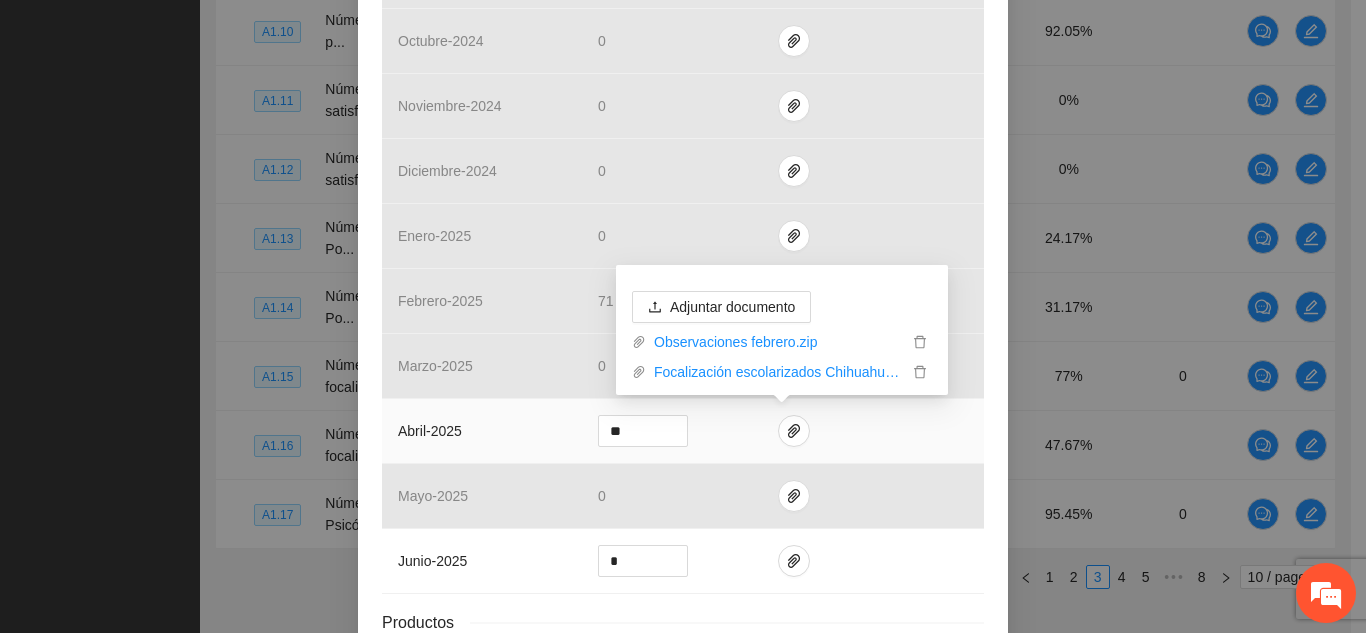 click on "Adjuntar documento Observaciones febrero.zip Focalización escolarizados Chihuahua.zip" at bounding box center (782, 337) 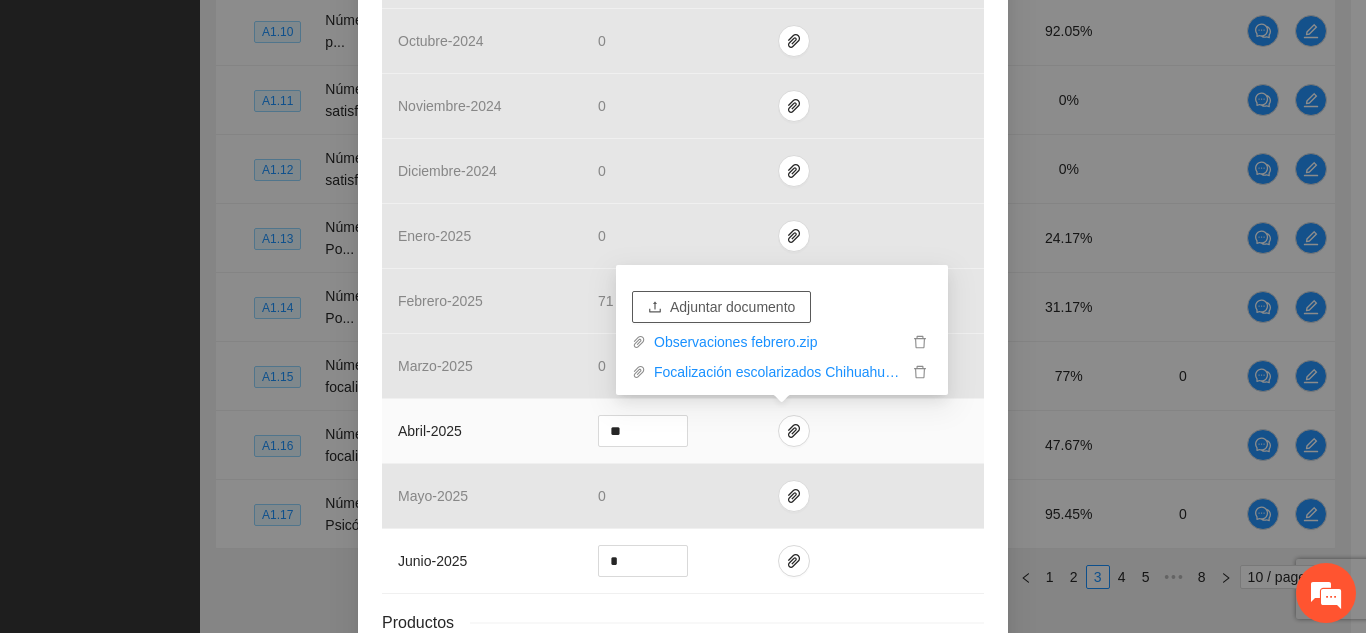 click on "Adjuntar documento" at bounding box center [732, 307] 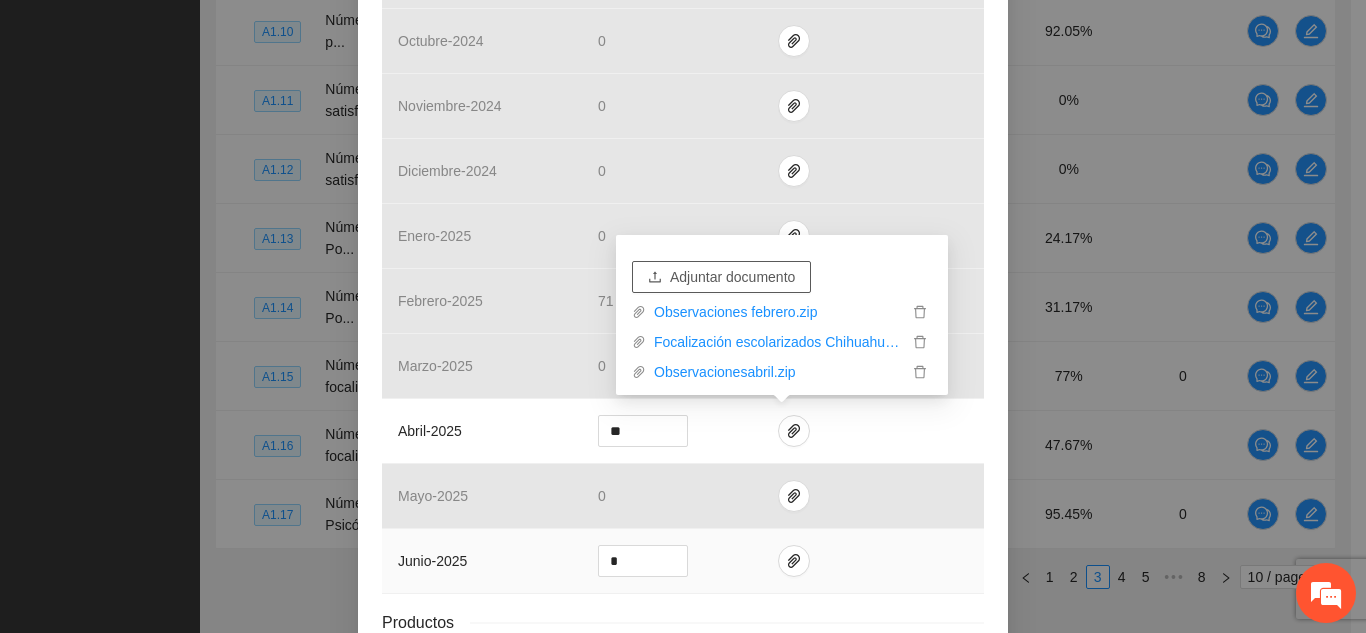 scroll, scrollTop: 686, scrollLeft: 0, axis: vertical 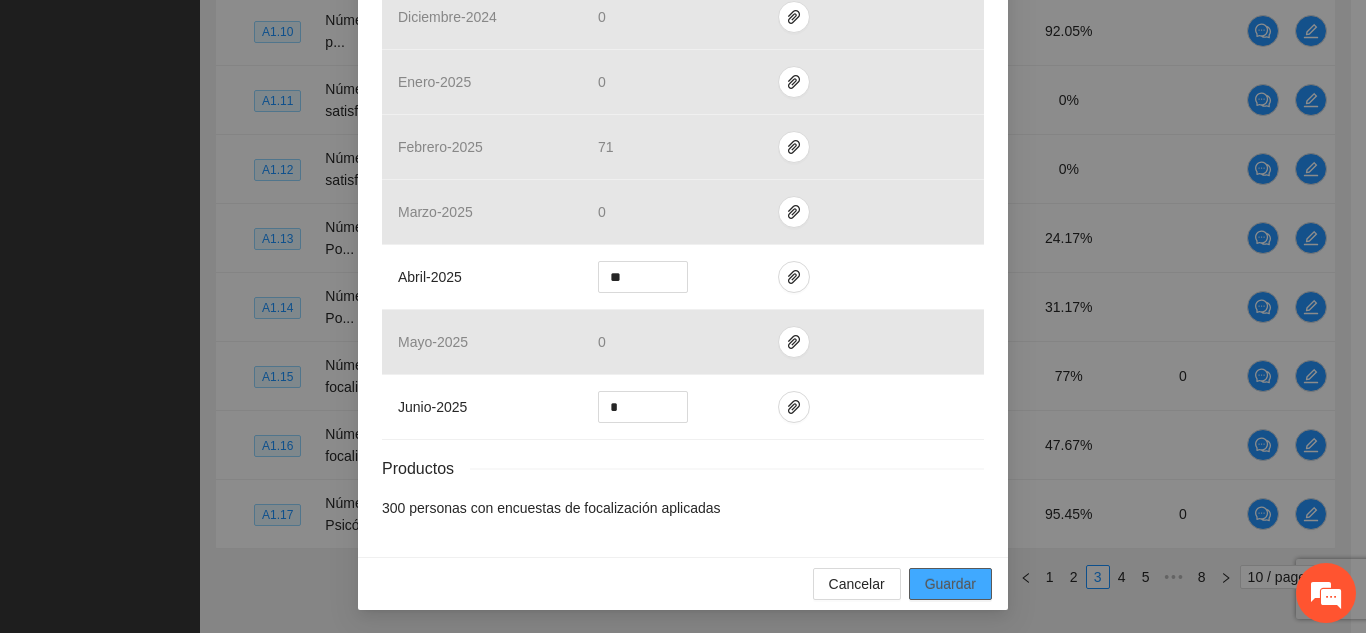 click on "Guardar" at bounding box center (950, 584) 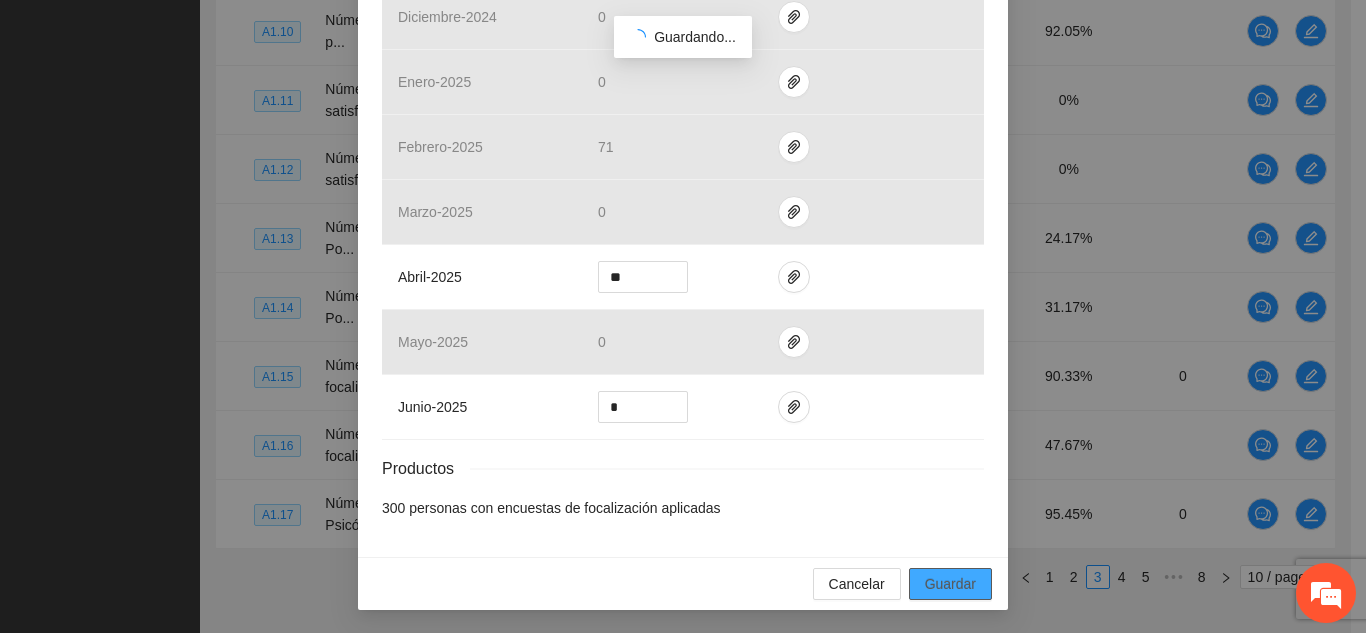 scroll, scrollTop: 743, scrollLeft: 0, axis: vertical 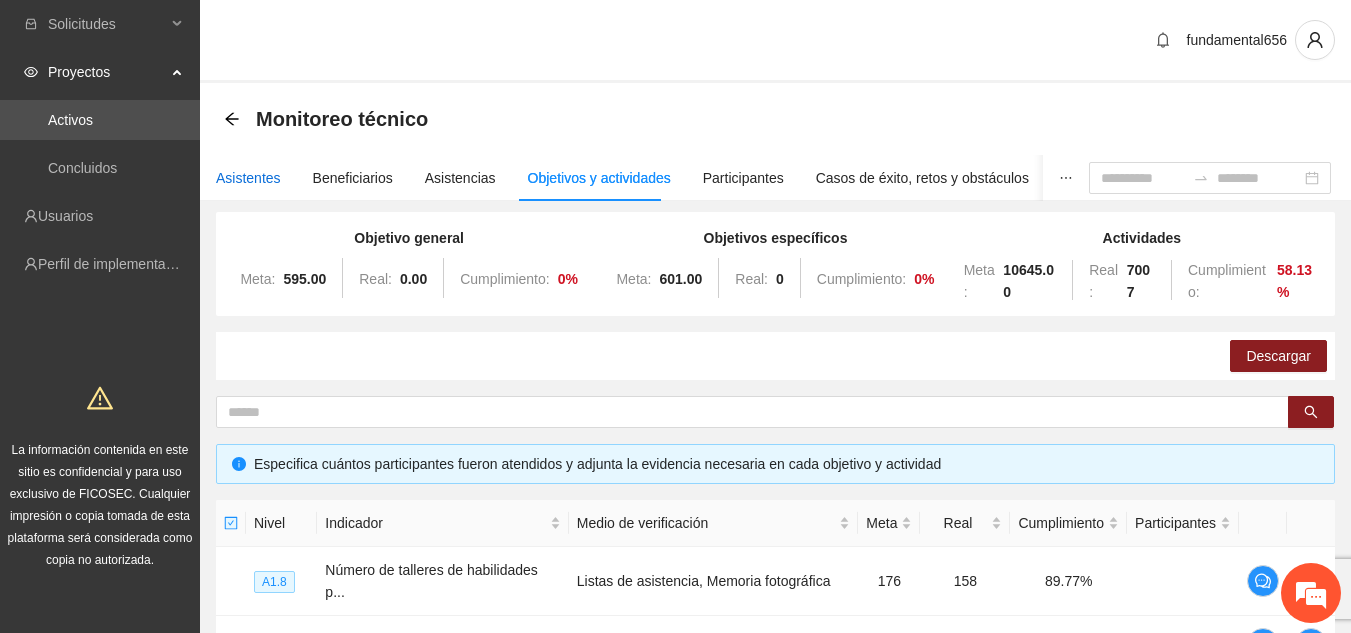 click on "Asistentes" at bounding box center (248, 178) 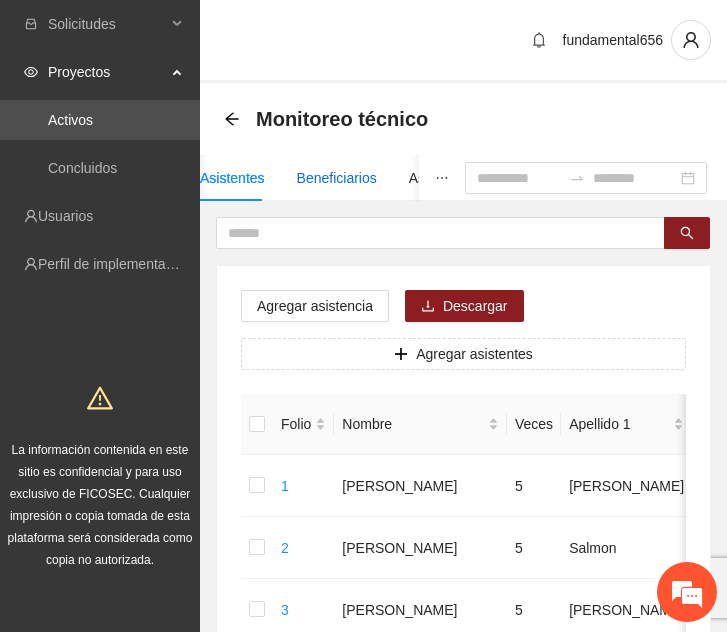 click on "Beneficiarios" at bounding box center (337, 178) 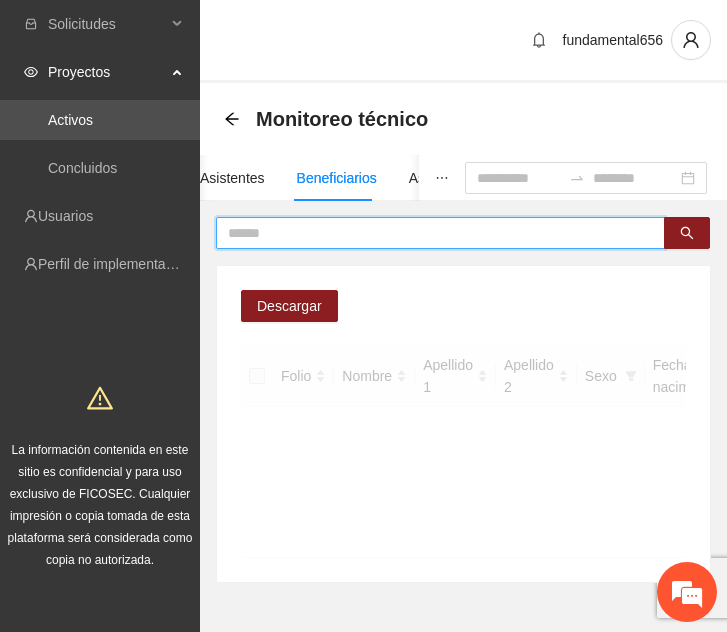 click at bounding box center (432, 233) 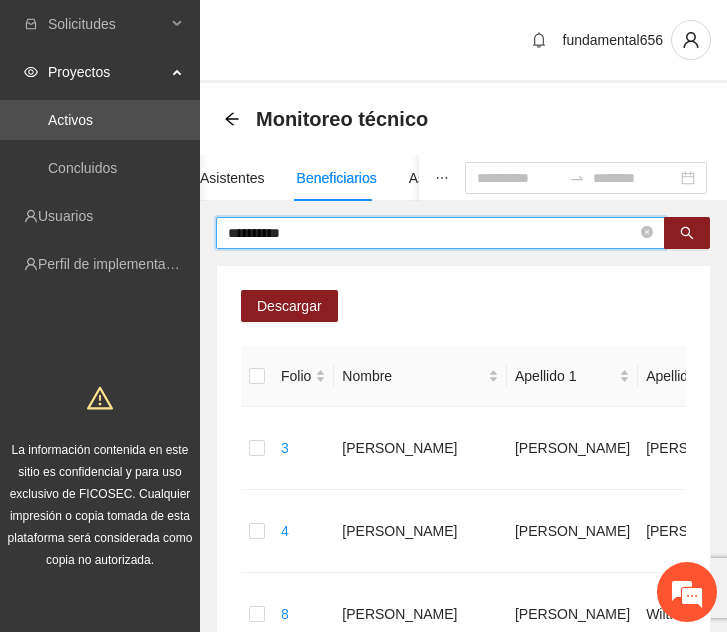 type on "**********" 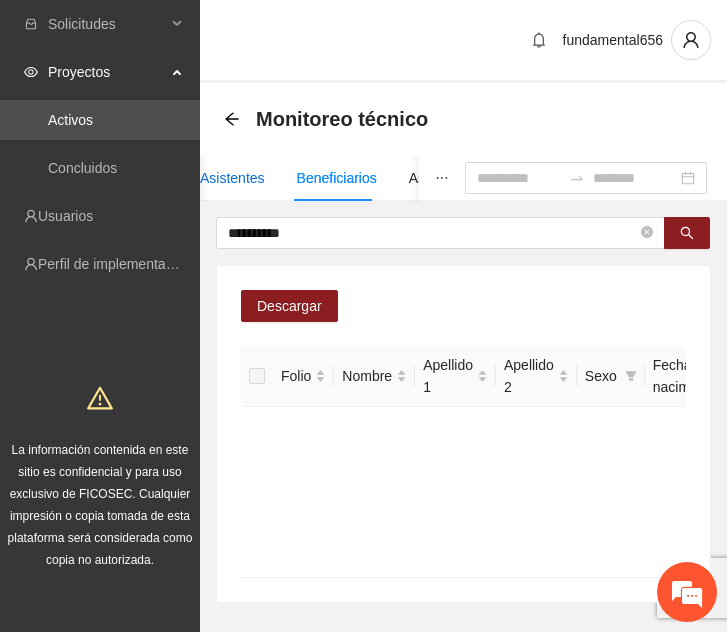 click on "Asistentes" at bounding box center [232, 178] 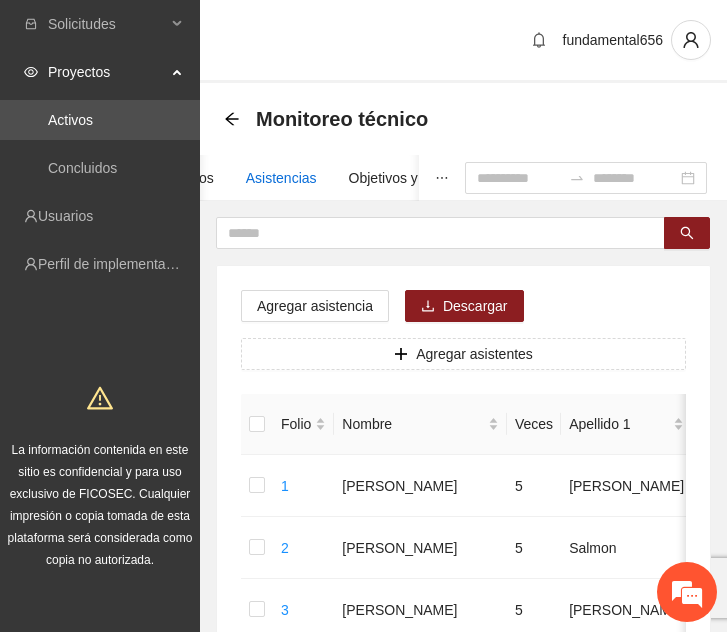 click on "Asistencias" at bounding box center [281, 178] 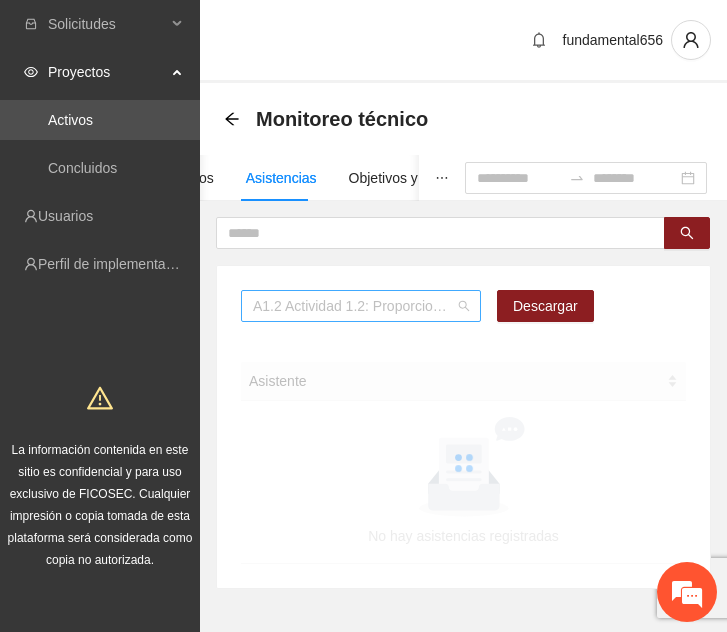 click on "A1.2 Actividad 1.2:  Proporcionar terapias cognitivo-conductuales a adolescentes y jóvenes con consumo de sustancia y/o comportamiento agresivo en  Cuauhtémoc" at bounding box center (361, 306) 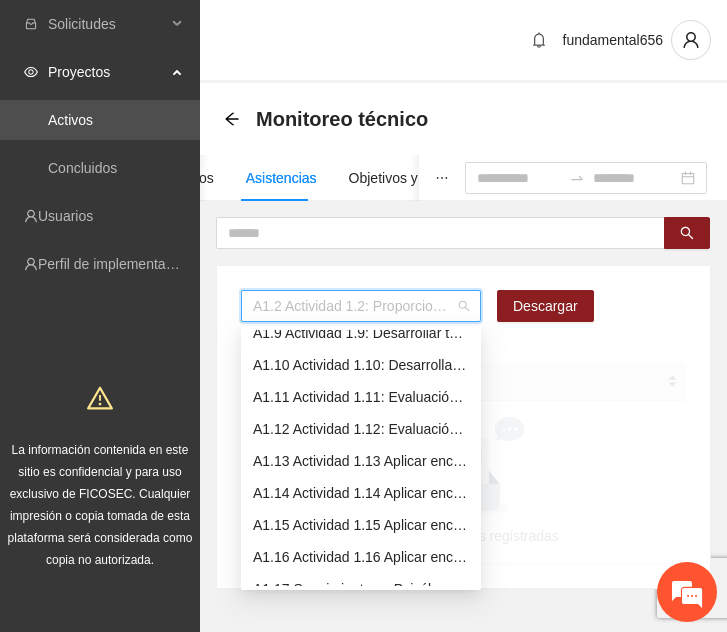 scroll, scrollTop: 270, scrollLeft: 0, axis: vertical 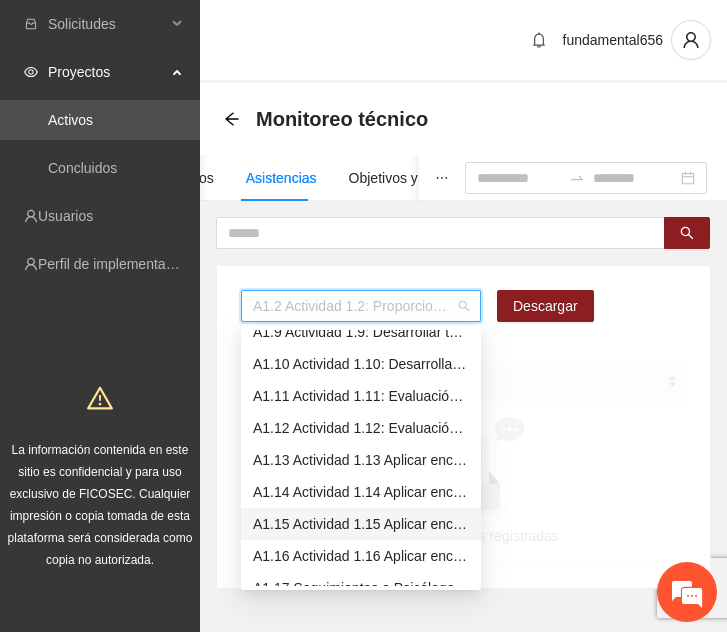 click on "A1.15 Actividad 1.15 Aplicar encuestas de focalización a personas escolarizadas  en Chihuahua" at bounding box center (361, 524) 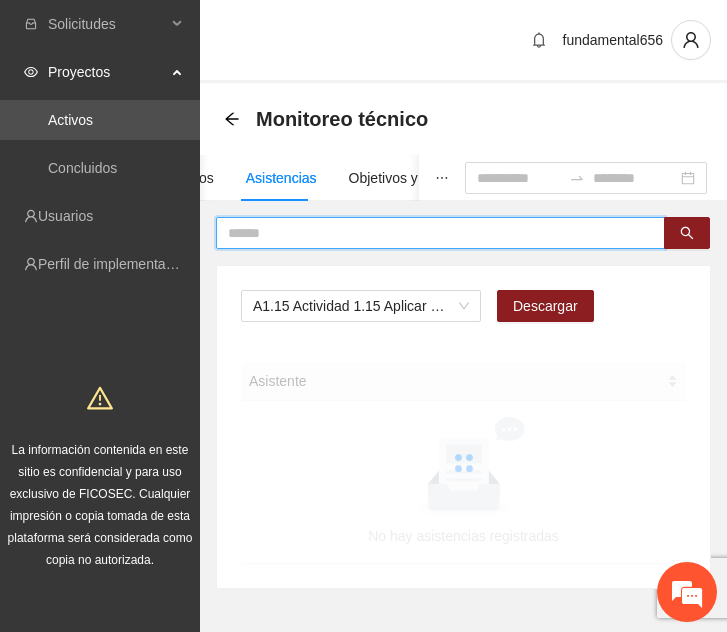 click at bounding box center [432, 233] 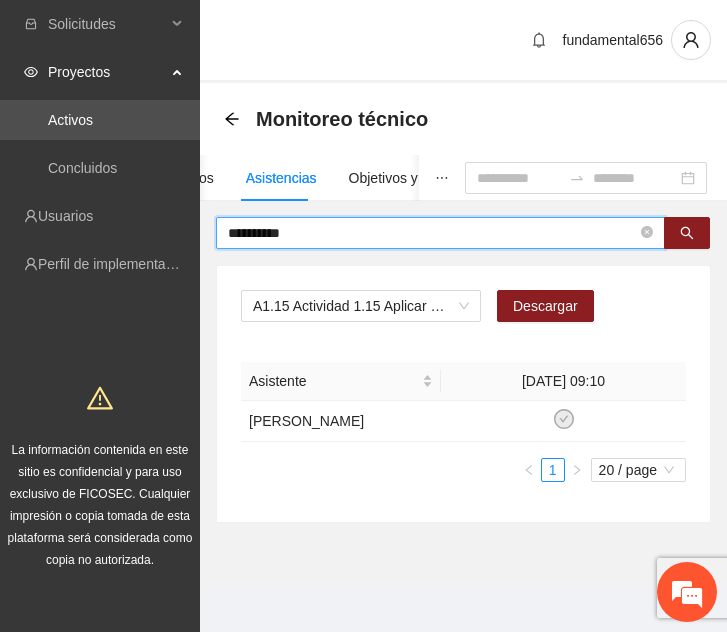 click on "**********" at bounding box center (432, 233) 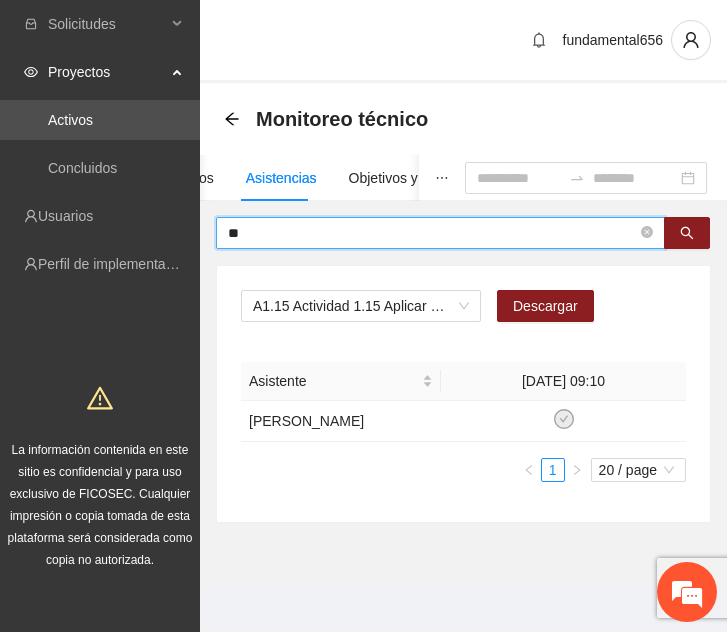 type on "*" 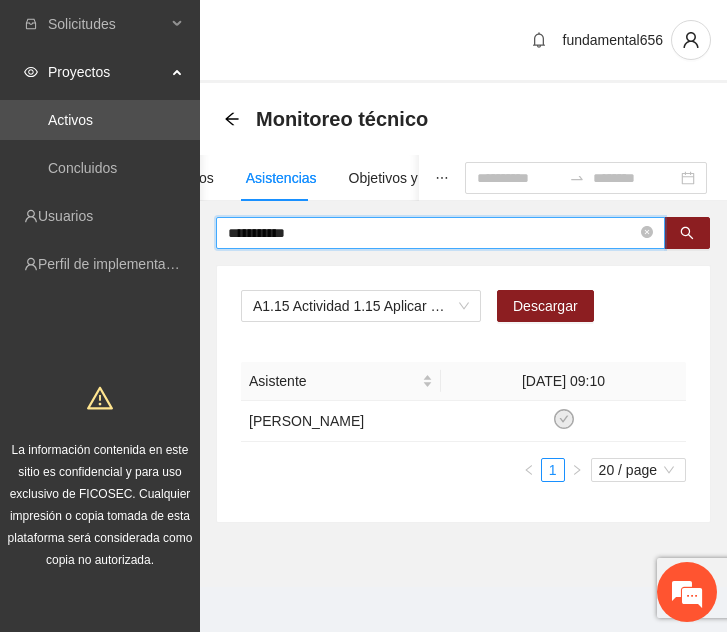 drag, startPoint x: 396, startPoint y: 235, endPoint x: 206, endPoint y: 243, distance: 190.16835 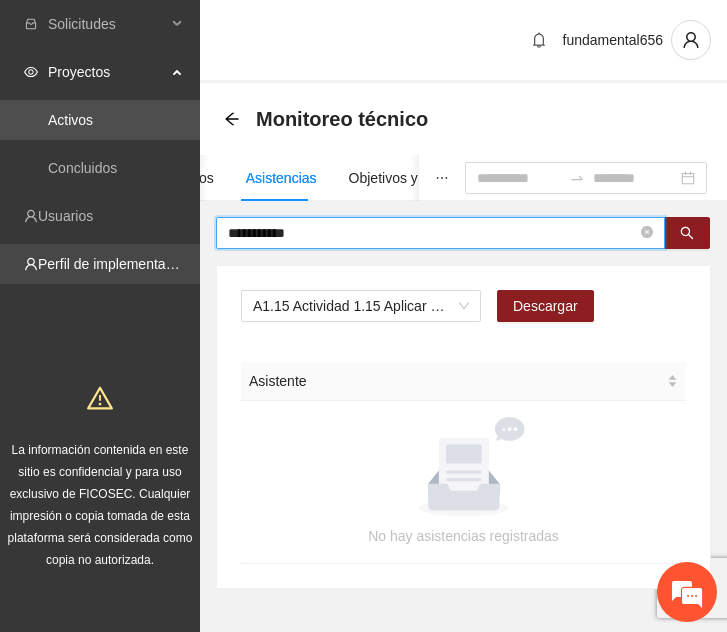 drag, startPoint x: 494, startPoint y: 234, endPoint x: 168, endPoint y: 246, distance: 326.2208 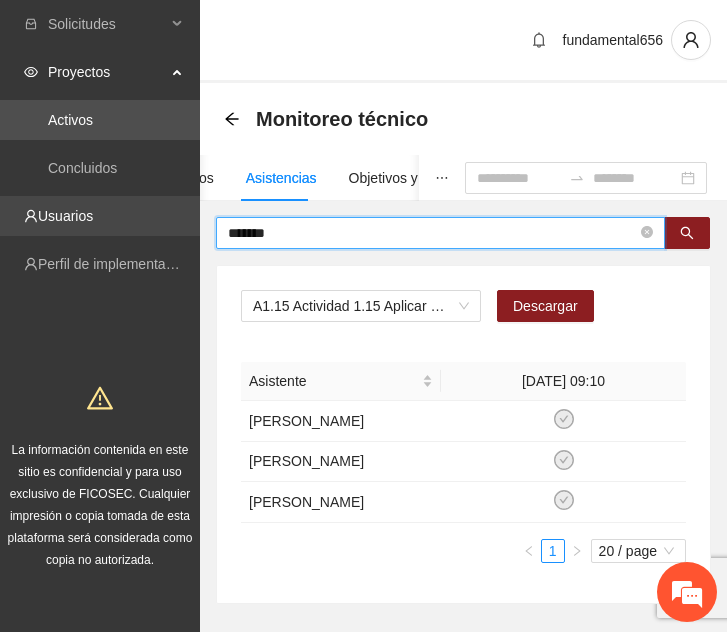 drag, startPoint x: 316, startPoint y: 232, endPoint x: 171, endPoint y: 228, distance: 145.05516 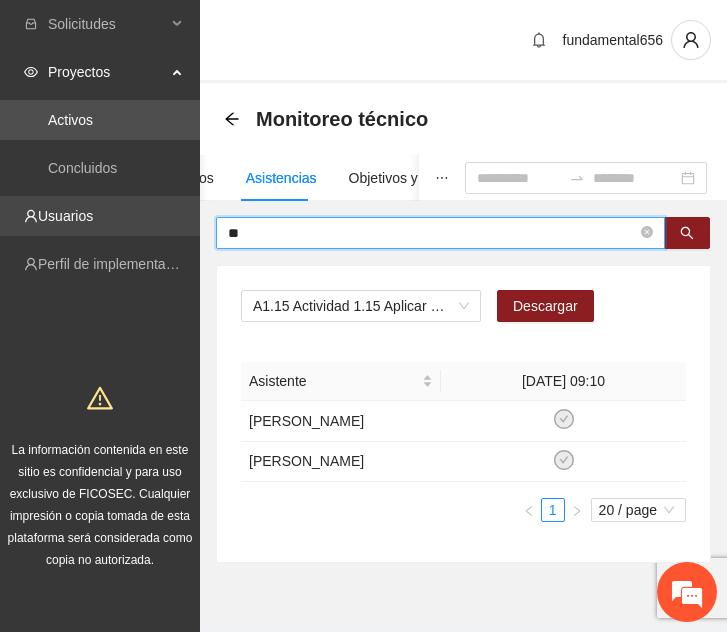 type on "*" 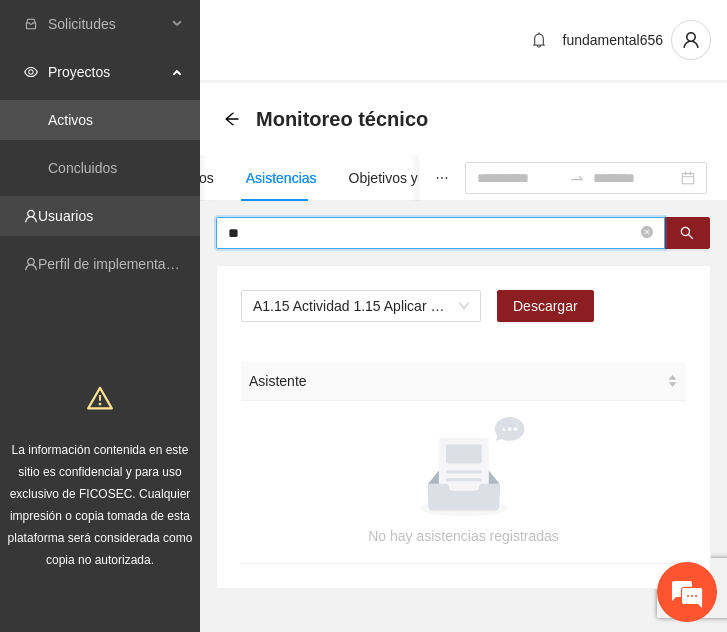 type on "*" 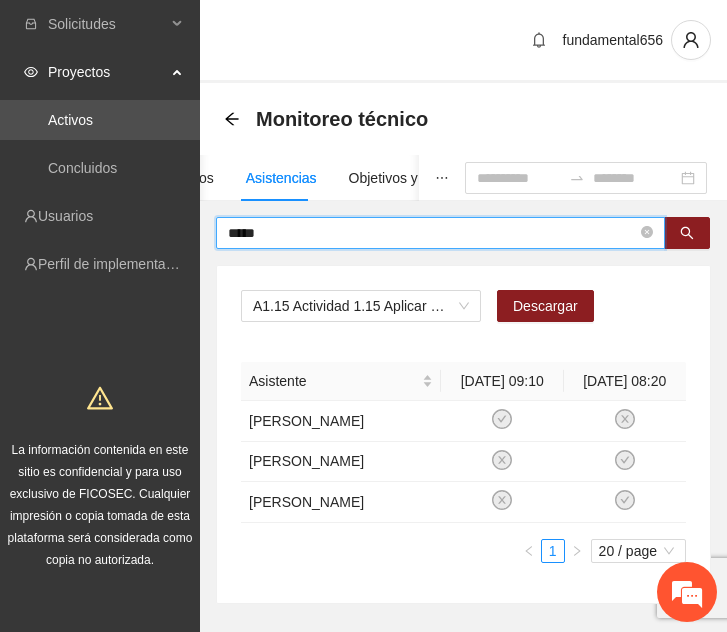 drag, startPoint x: 310, startPoint y: 225, endPoint x: 171, endPoint y: 242, distance: 140.0357 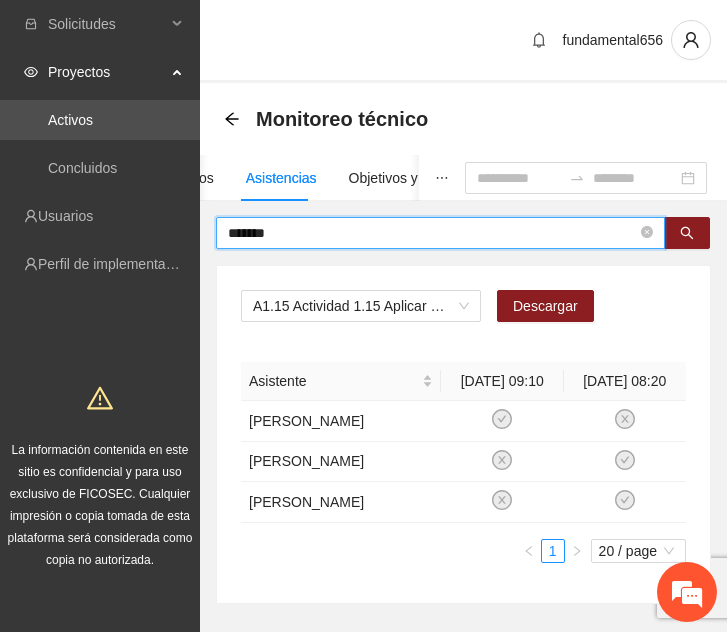 type on "*******" 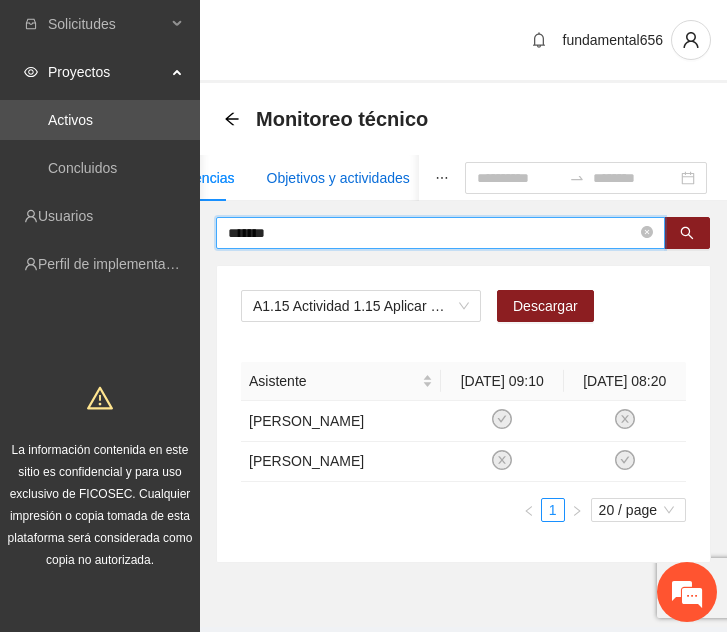 click on "Objetivos y actividades" at bounding box center (338, 178) 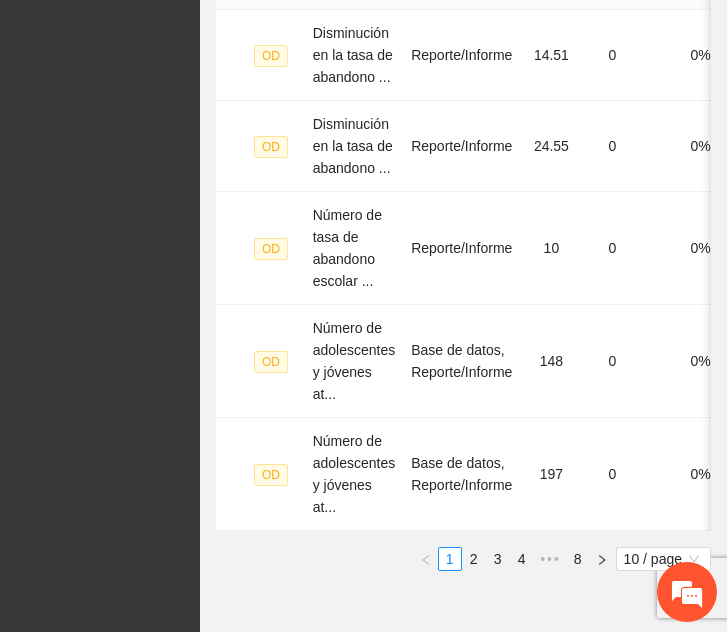 scroll, scrollTop: 1263, scrollLeft: 0, axis: vertical 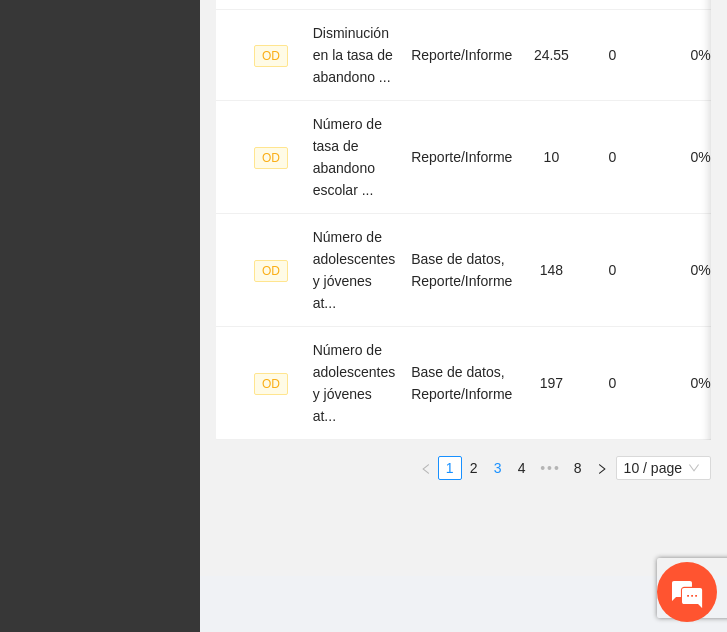 click on "3" at bounding box center [498, 468] 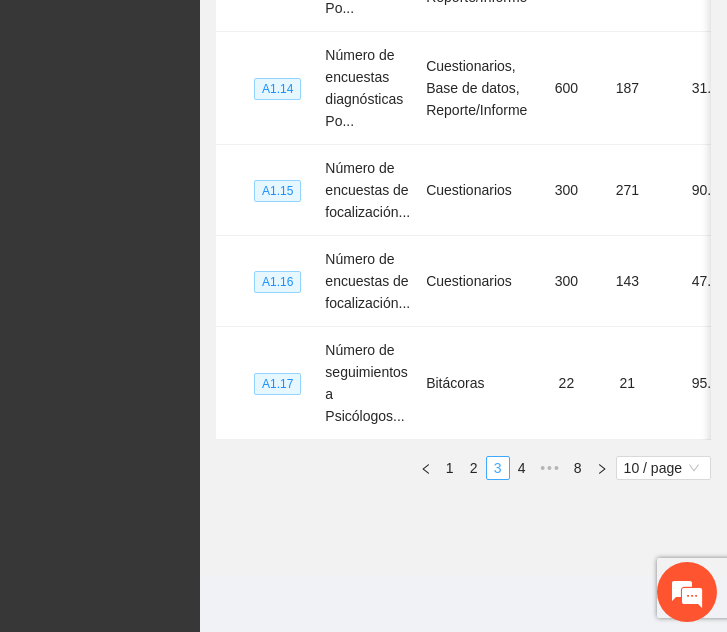 scroll, scrollTop: 1219, scrollLeft: 0, axis: vertical 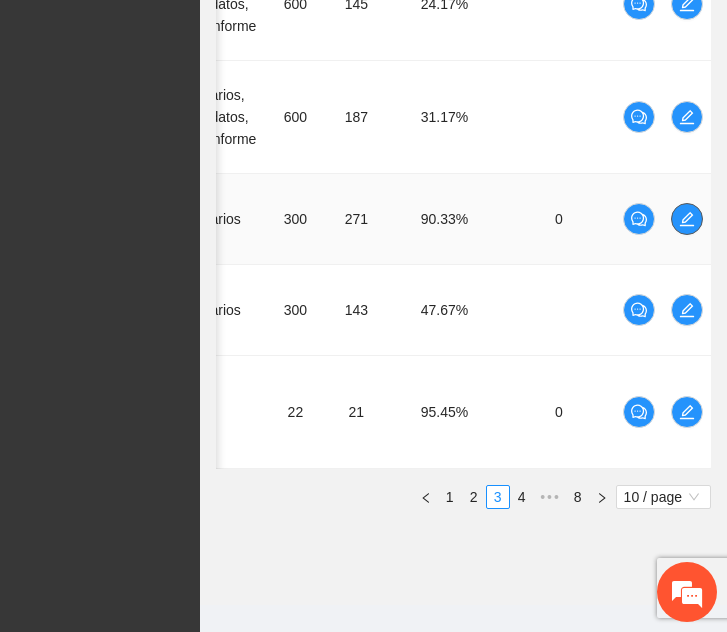 click at bounding box center (687, 219) 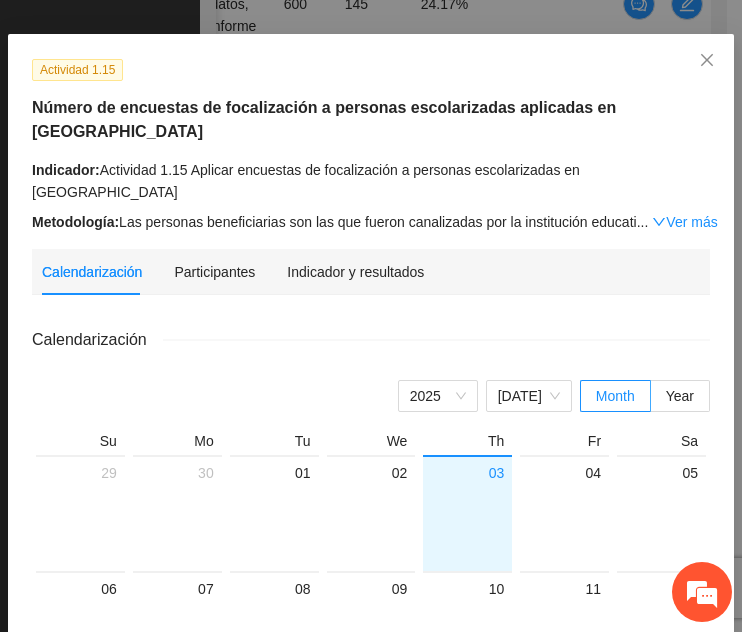 scroll, scrollTop: 74, scrollLeft: 0, axis: vertical 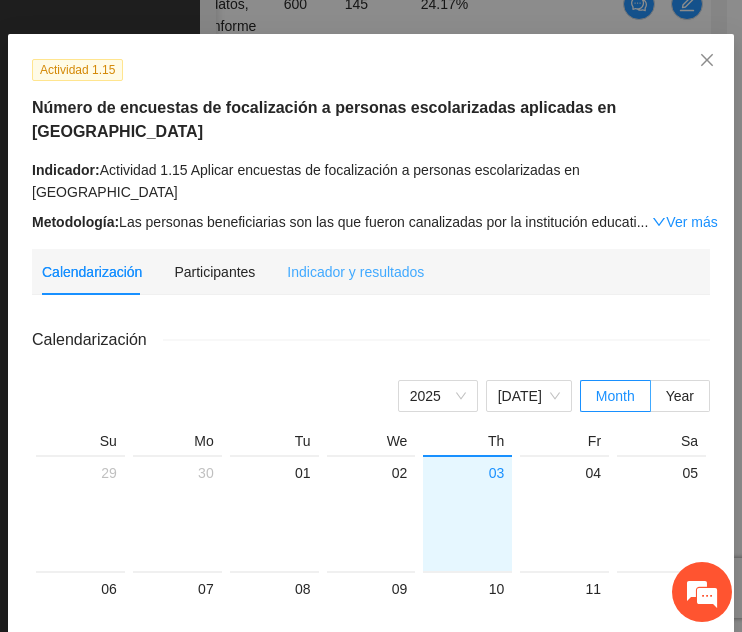 click on "Indicador y resultados" at bounding box center (355, 272) 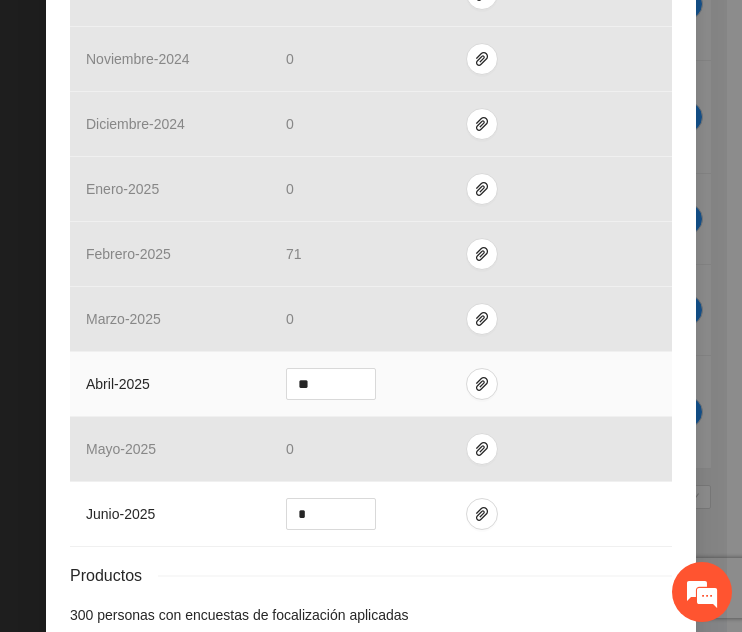 scroll, scrollTop: 745, scrollLeft: 0, axis: vertical 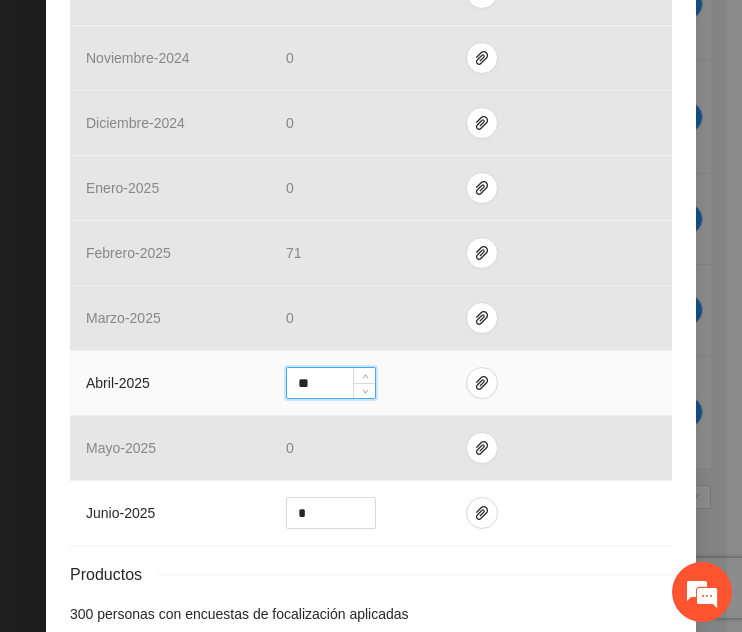 click on "**" at bounding box center (331, 383) 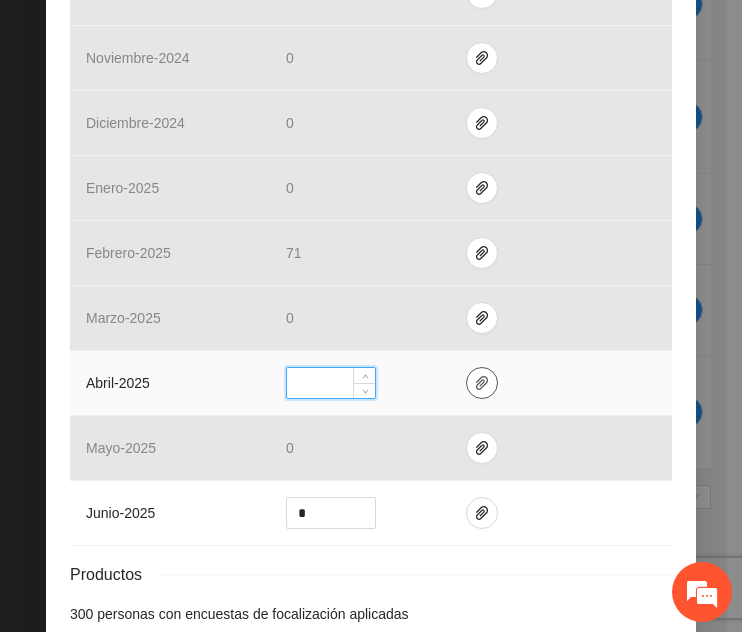 type 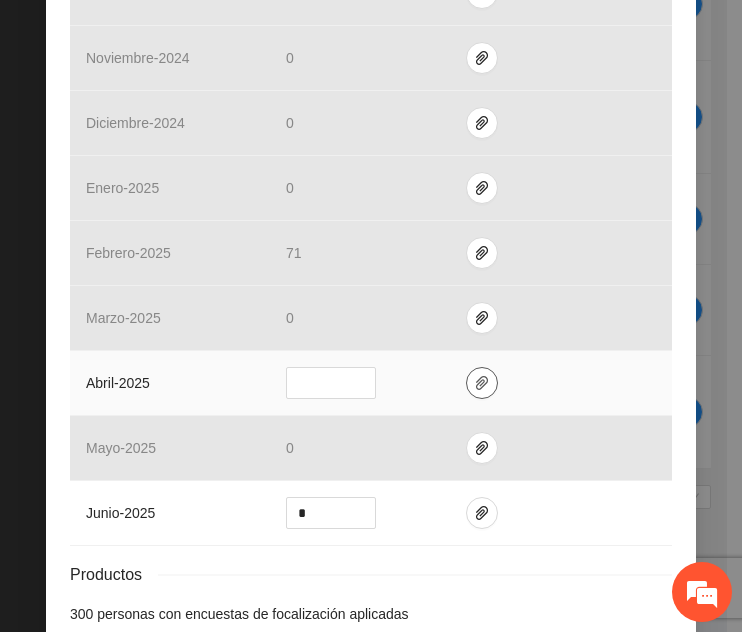 click at bounding box center (482, 383) 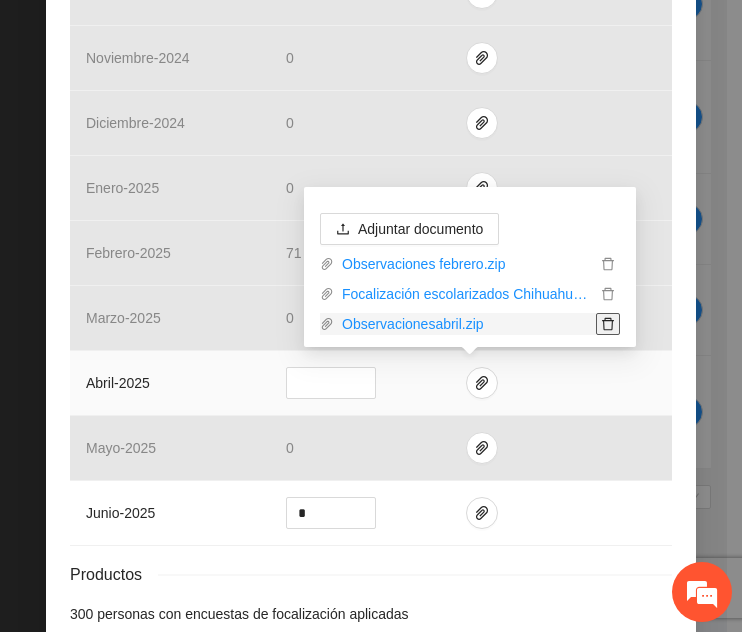 click 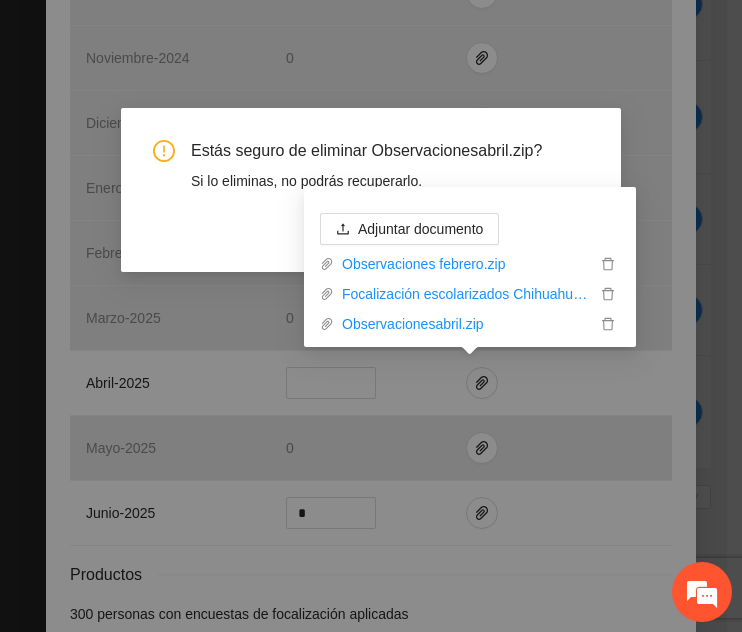 type 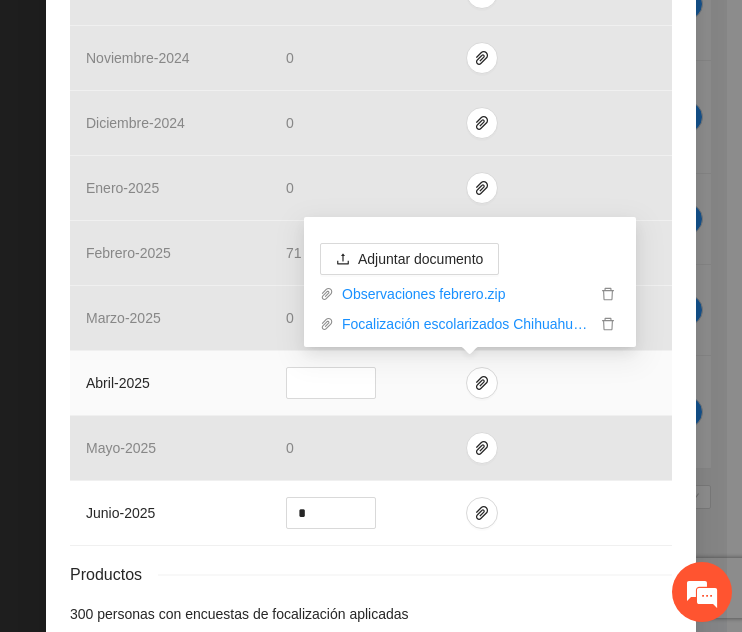 scroll, scrollTop: 852, scrollLeft: 0, axis: vertical 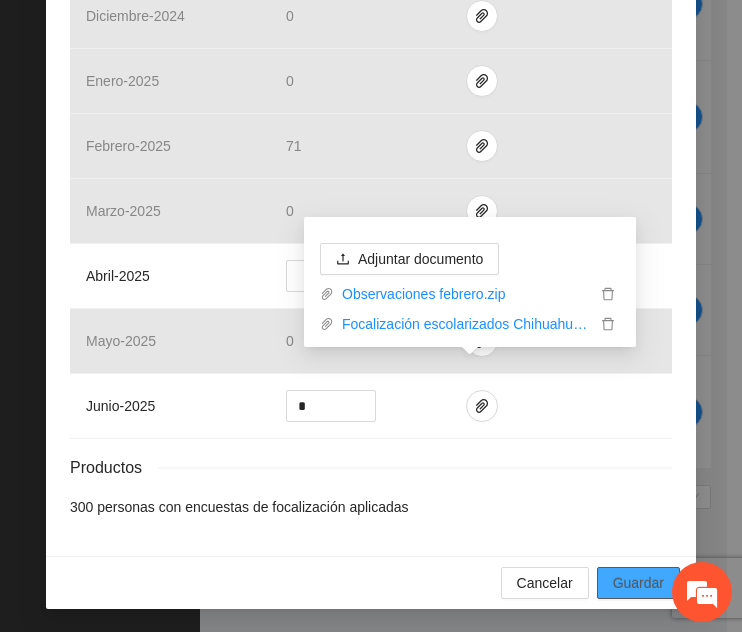 click on "Guardar" at bounding box center (638, 583) 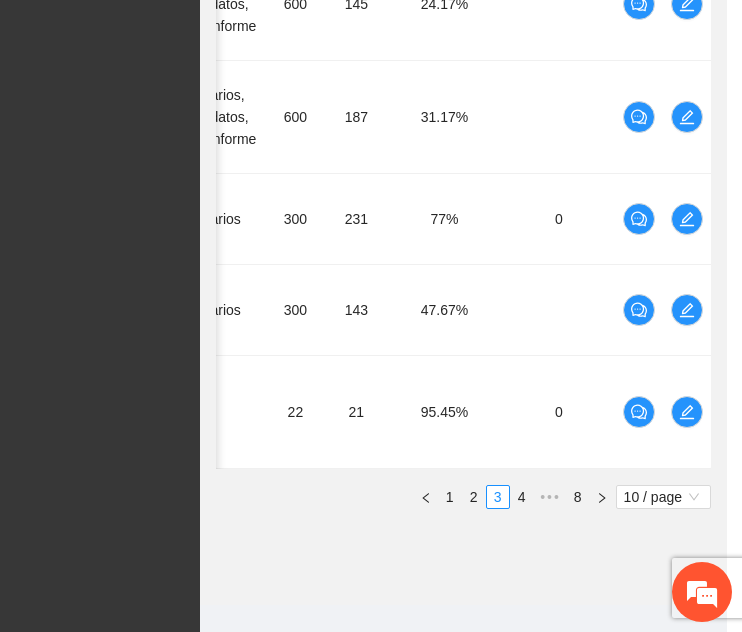 scroll, scrollTop: 760, scrollLeft: 0, axis: vertical 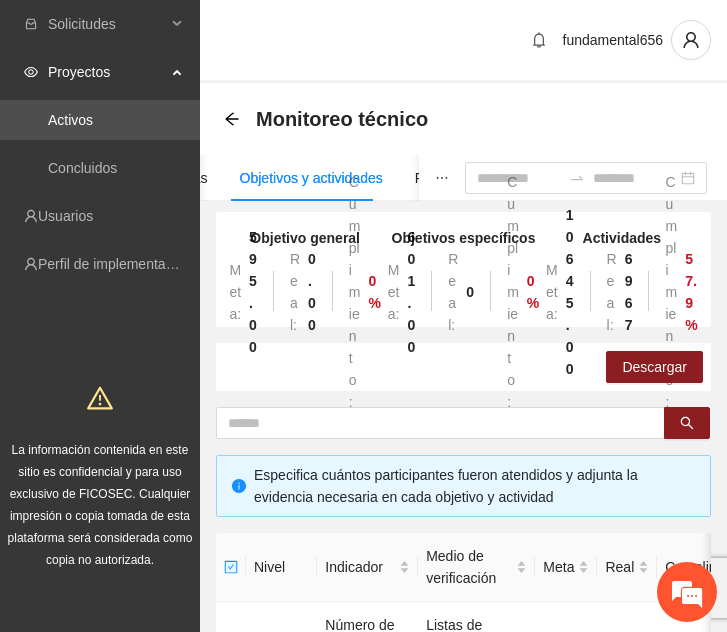 click on "Objetivos y actividades" at bounding box center [311, 178] 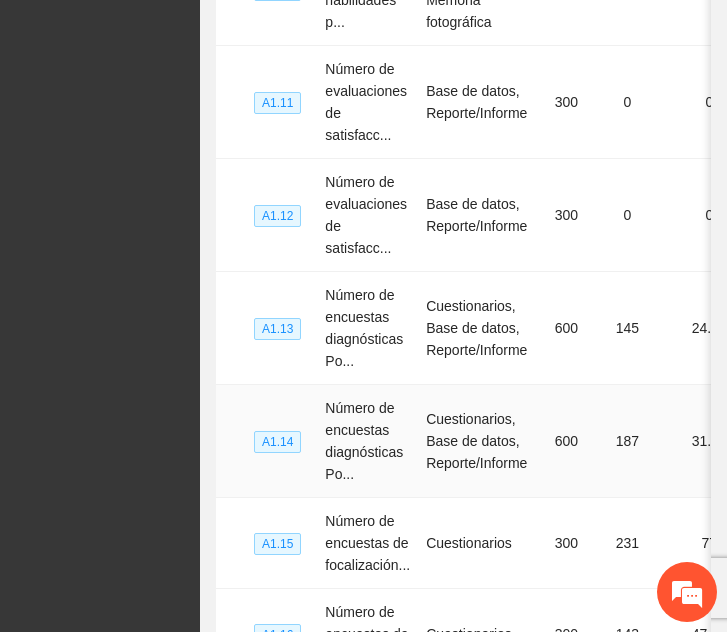 scroll, scrollTop: 1219, scrollLeft: 0, axis: vertical 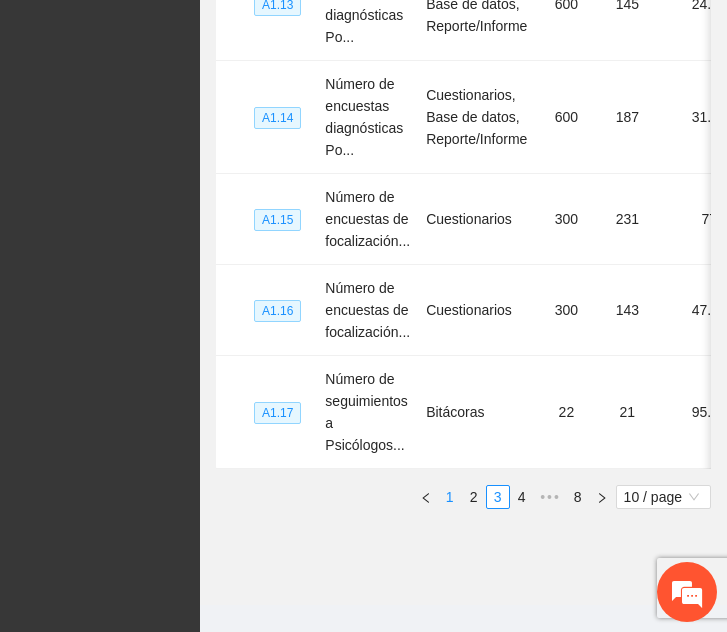 click on "1" at bounding box center [450, 497] 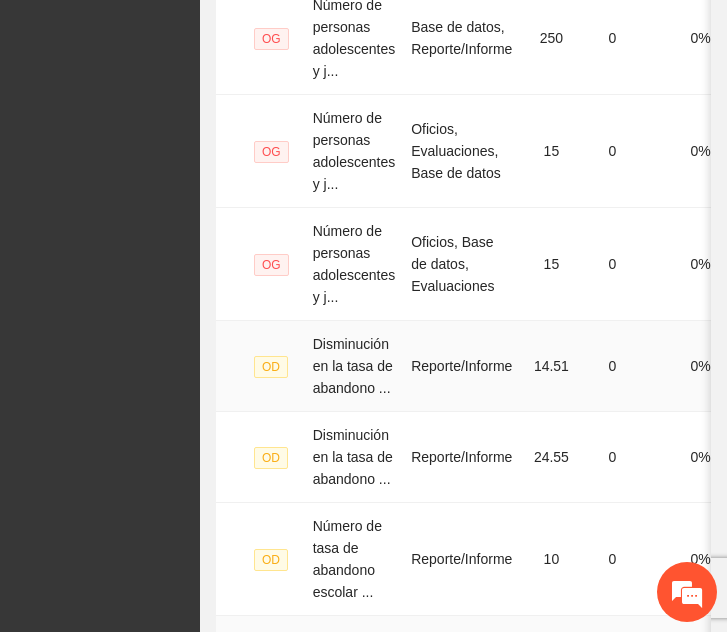 scroll, scrollTop: 840, scrollLeft: 0, axis: vertical 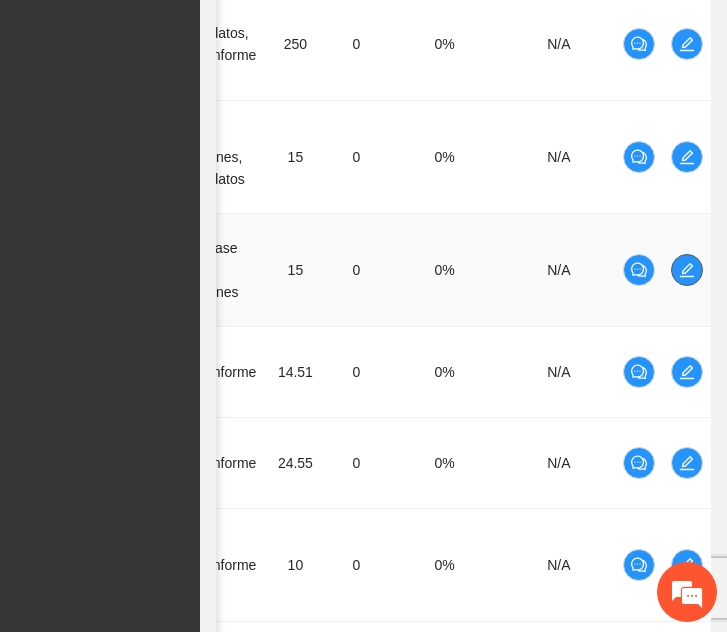 click 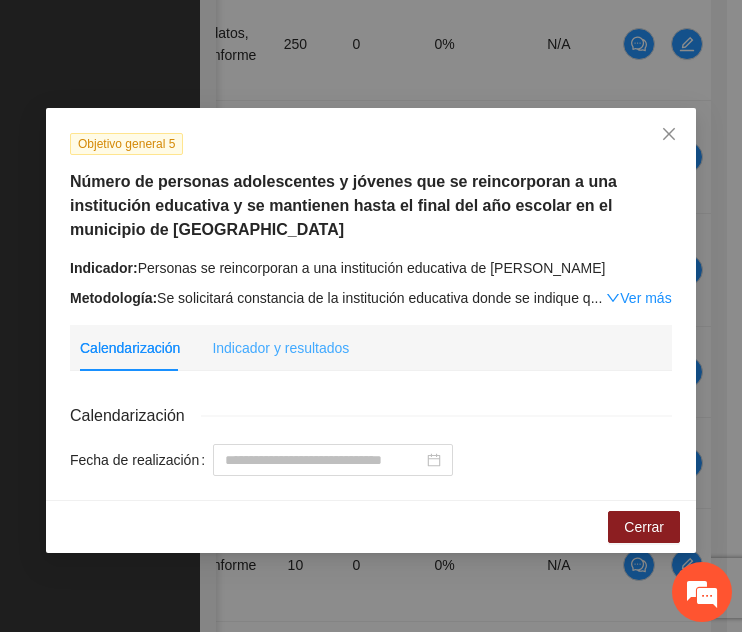 click on "Indicador y resultados" at bounding box center [280, 348] 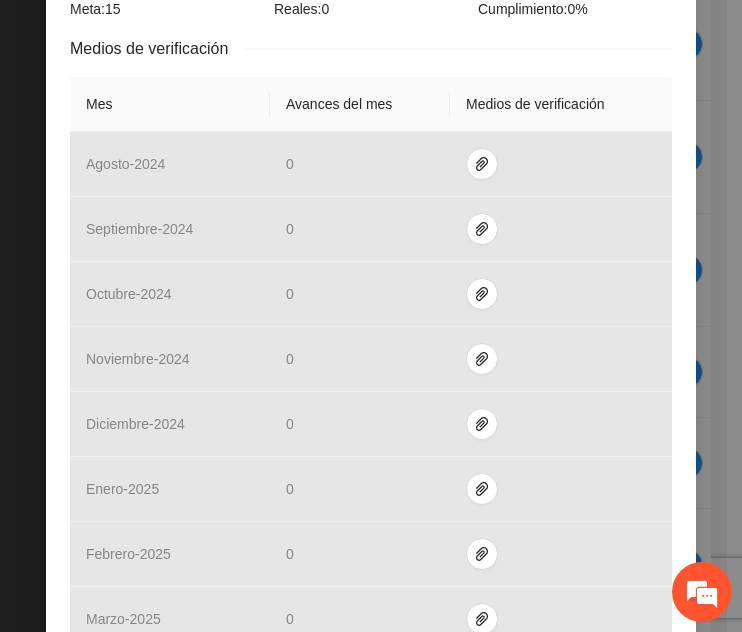 scroll, scrollTop: 753, scrollLeft: 0, axis: vertical 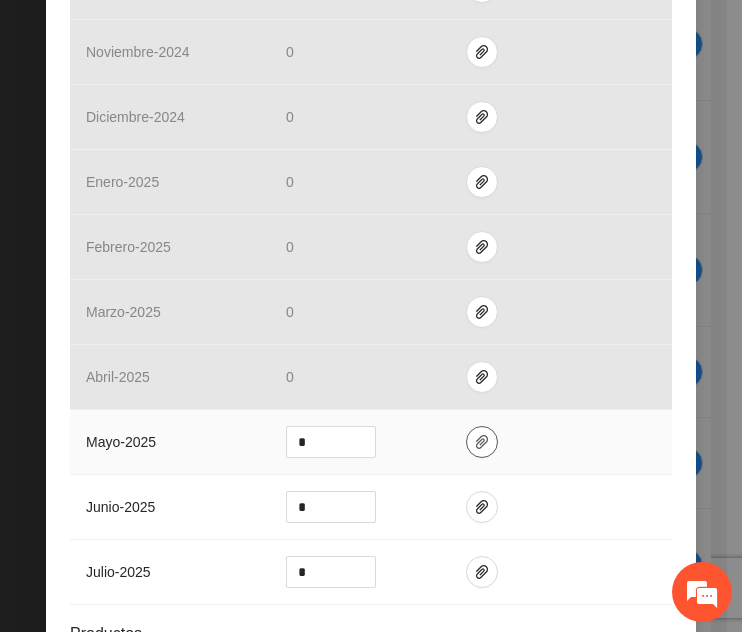 click 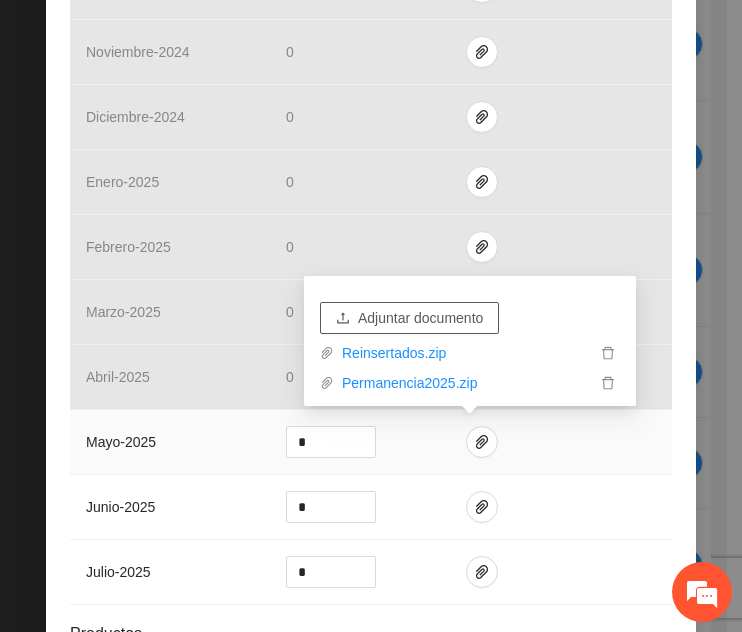 click on "Adjuntar documento" at bounding box center [420, 318] 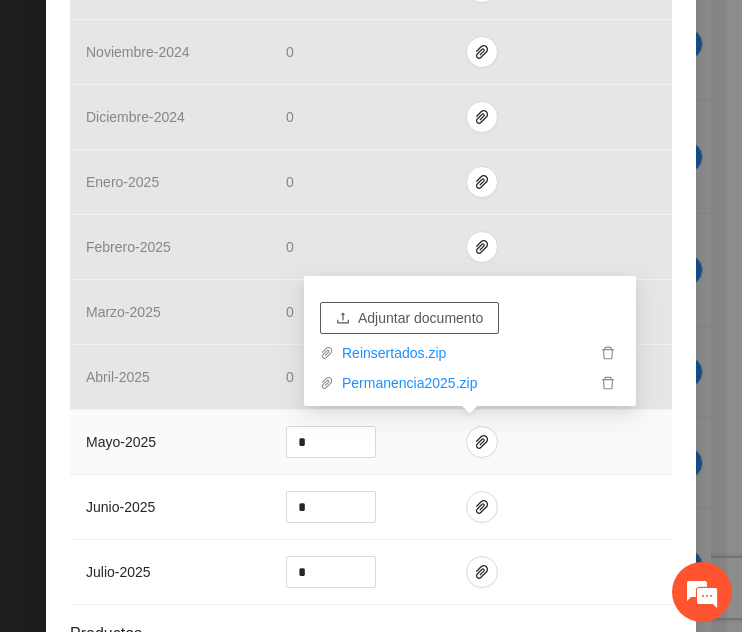click on "Adjuntar documento" at bounding box center [420, 318] 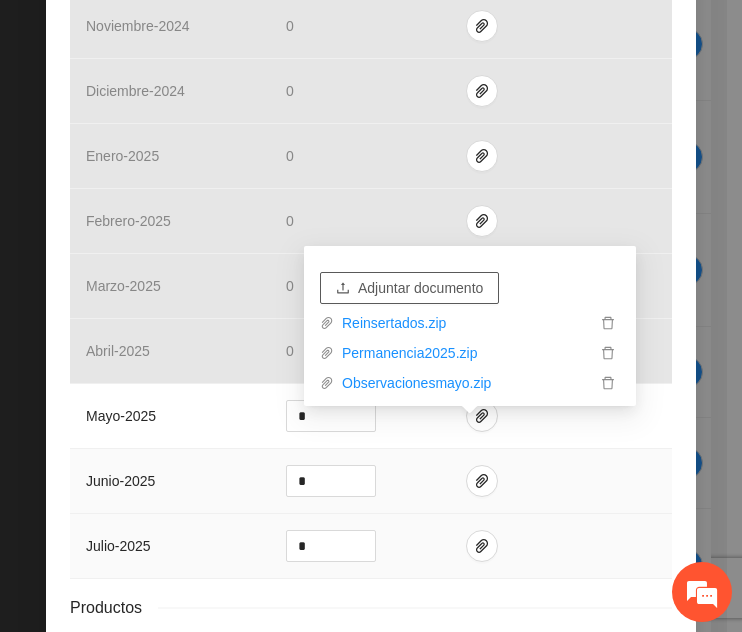 scroll, scrollTop: 919, scrollLeft: 0, axis: vertical 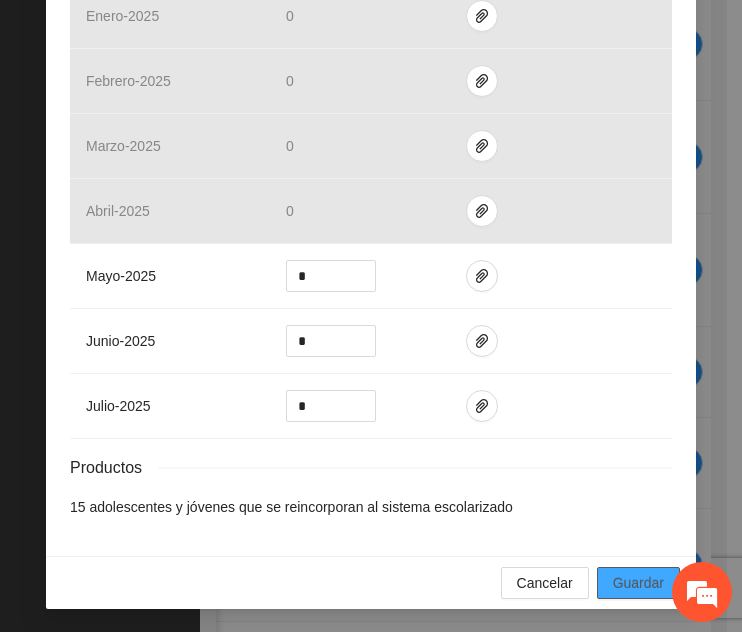 click on "Guardar" at bounding box center (638, 583) 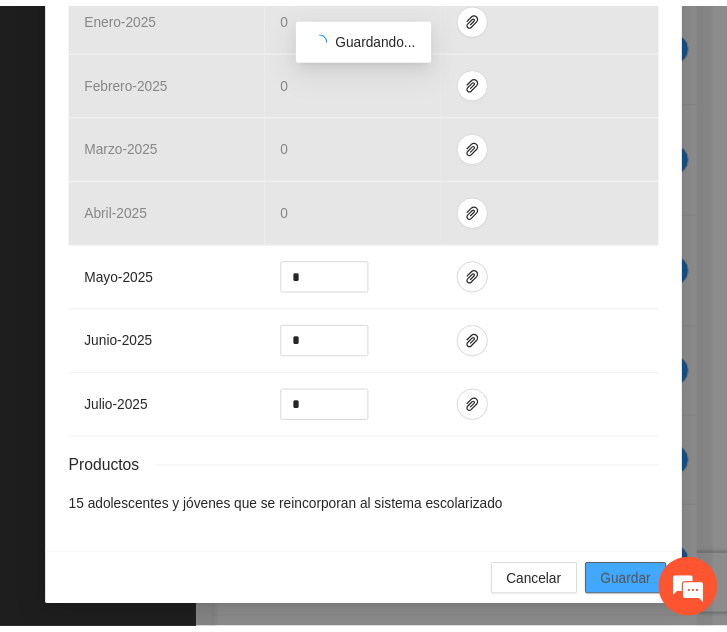 scroll, scrollTop: 827, scrollLeft: 0, axis: vertical 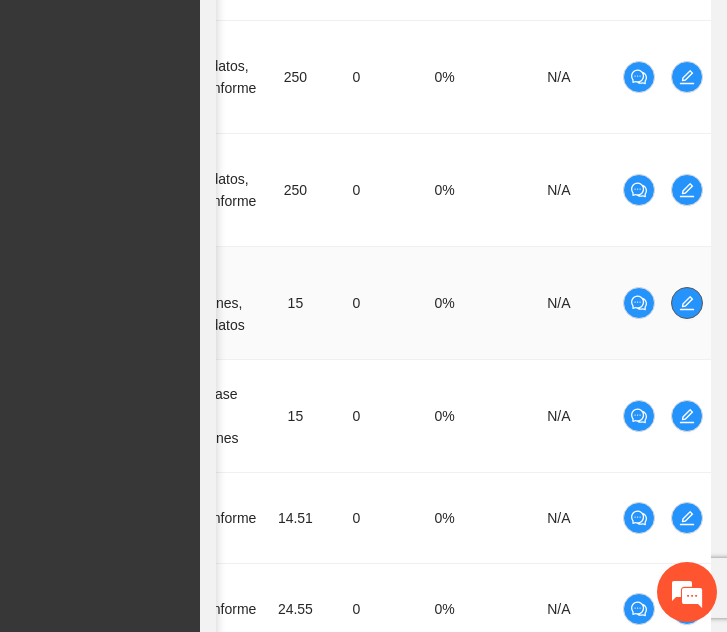 click 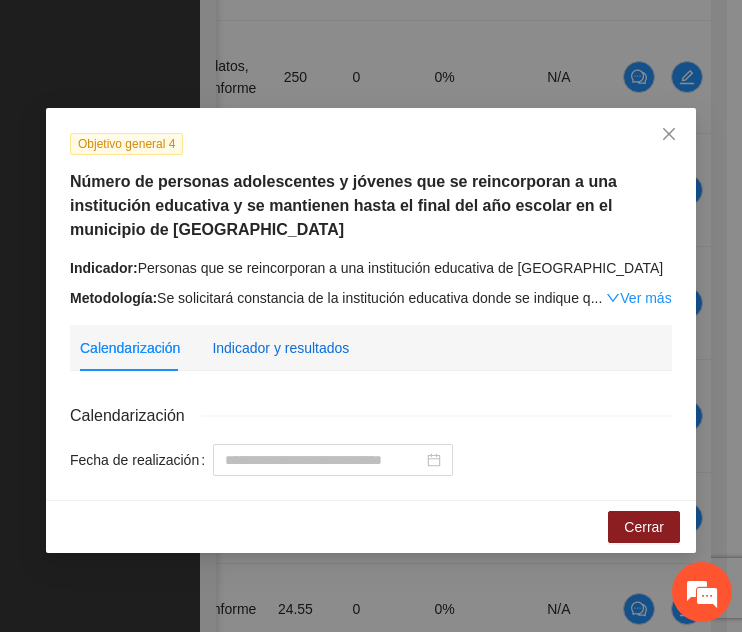 click on "Indicador y resultados" at bounding box center (280, 348) 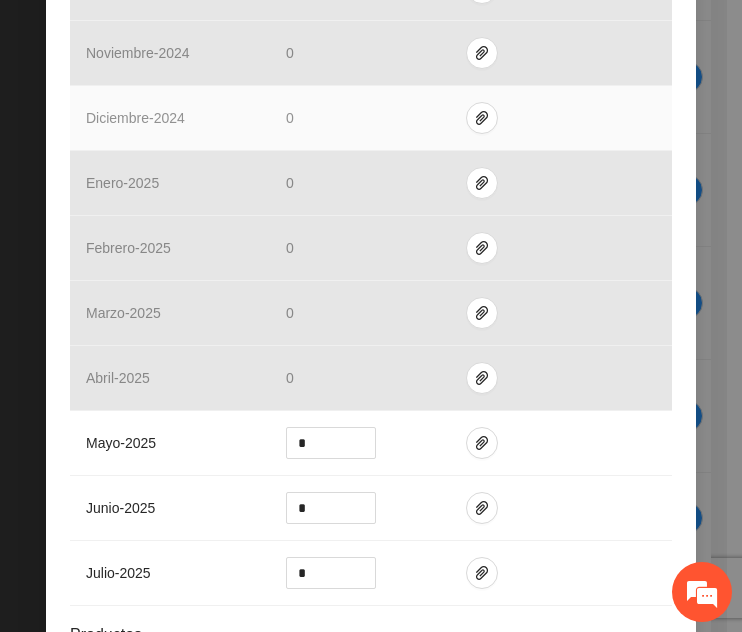 scroll, scrollTop: 753, scrollLeft: 0, axis: vertical 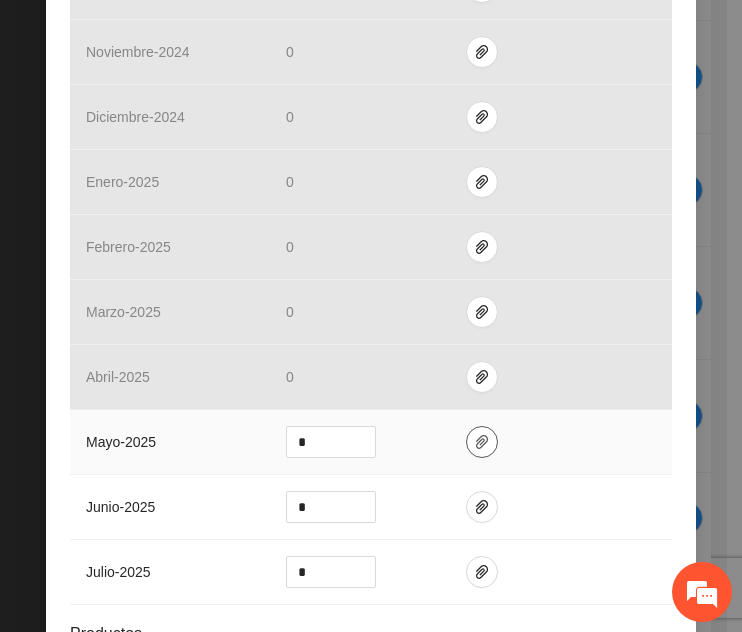 click at bounding box center (482, 442) 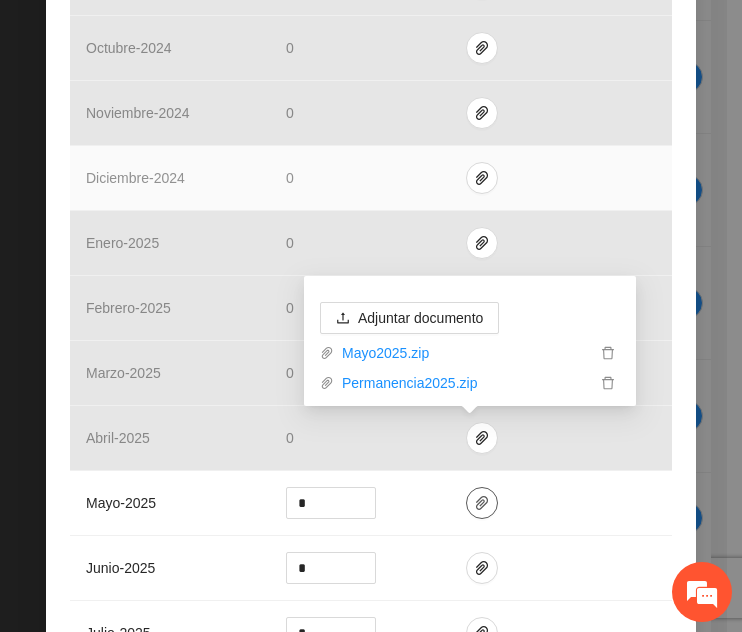 scroll, scrollTop: 795, scrollLeft: 0, axis: vertical 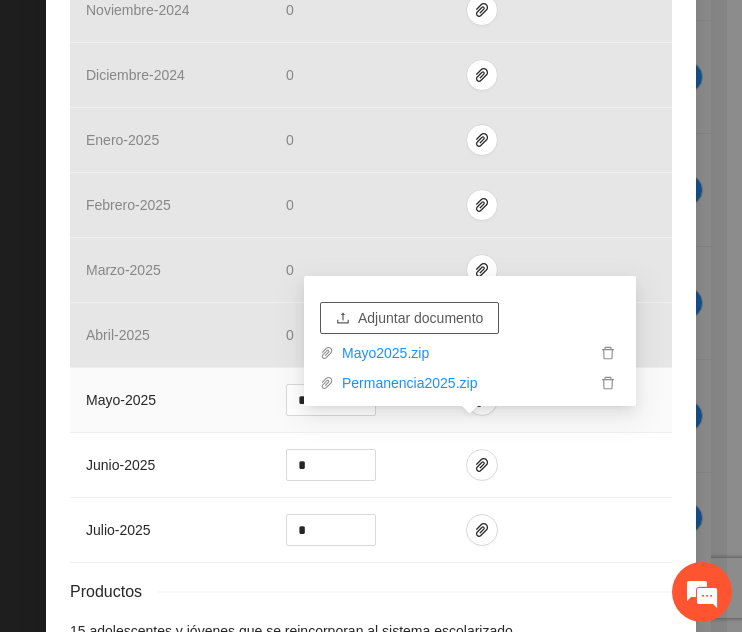 click on "Adjuntar documento" at bounding box center (420, 318) 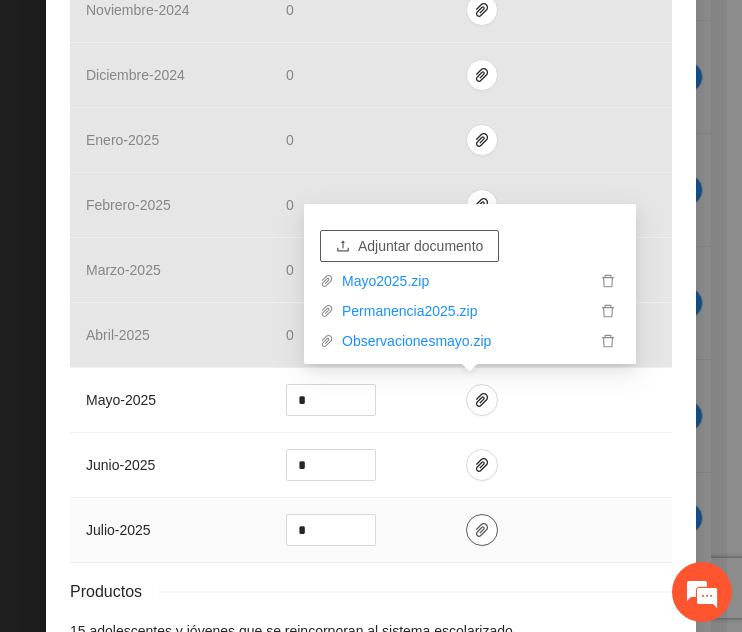 scroll, scrollTop: 919, scrollLeft: 0, axis: vertical 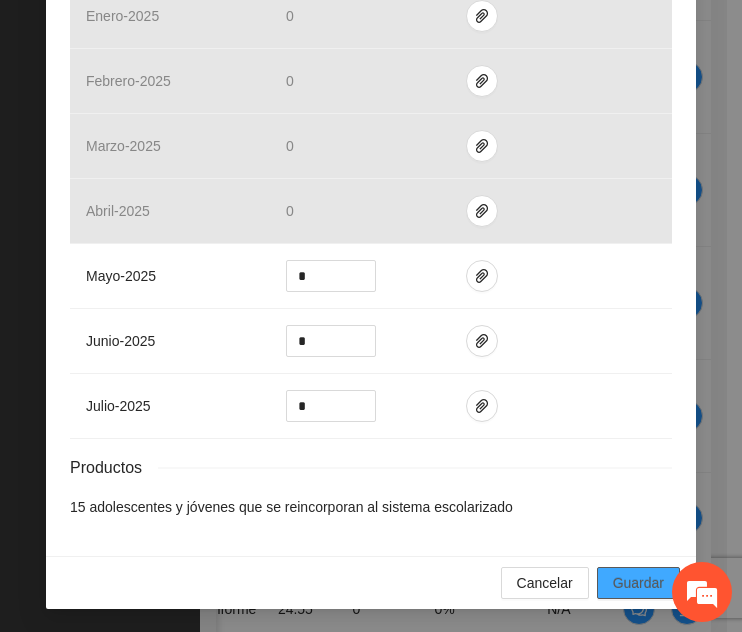 click on "Guardar" at bounding box center (638, 583) 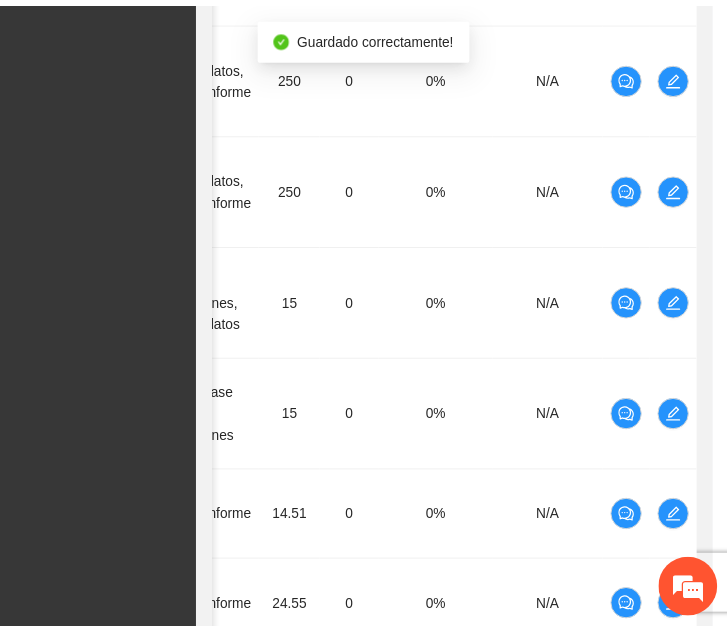 scroll, scrollTop: 827, scrollLeft: 0, axis: vertical 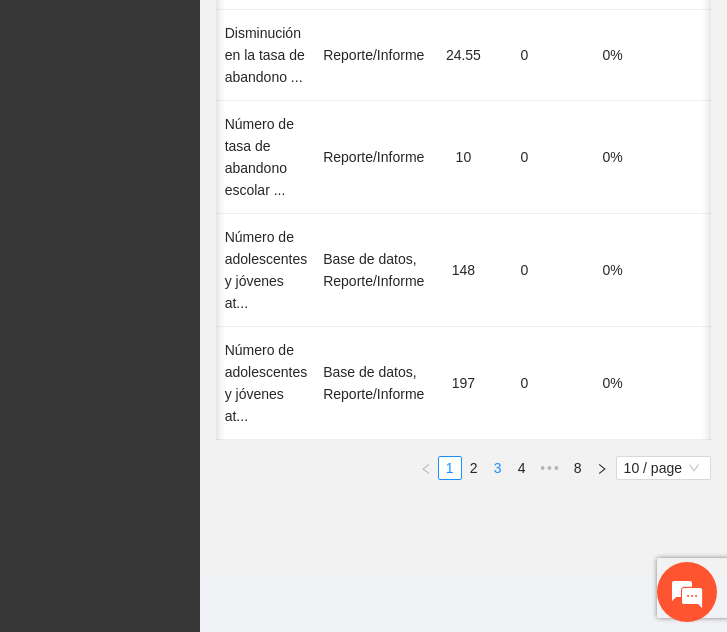 click on "3" at bounding box center [498, 468] 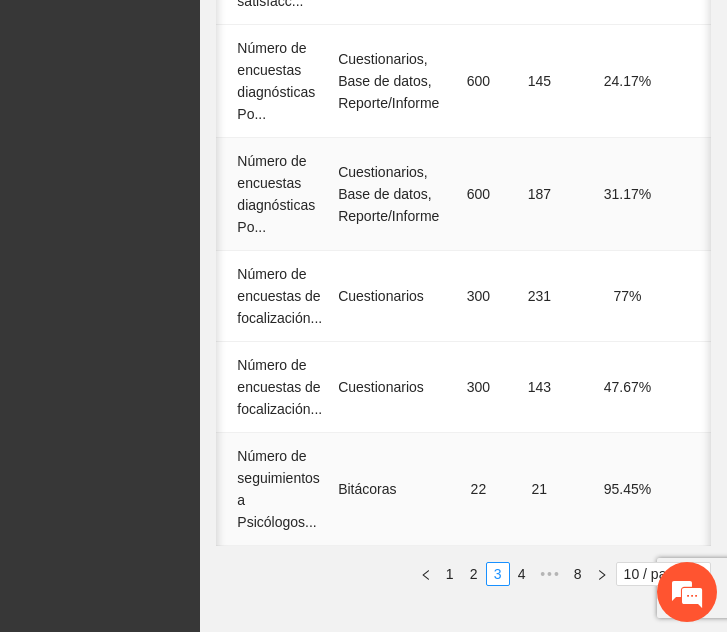scroll, scrollTop: 1219, scrollLeft: 0, axis: vertical 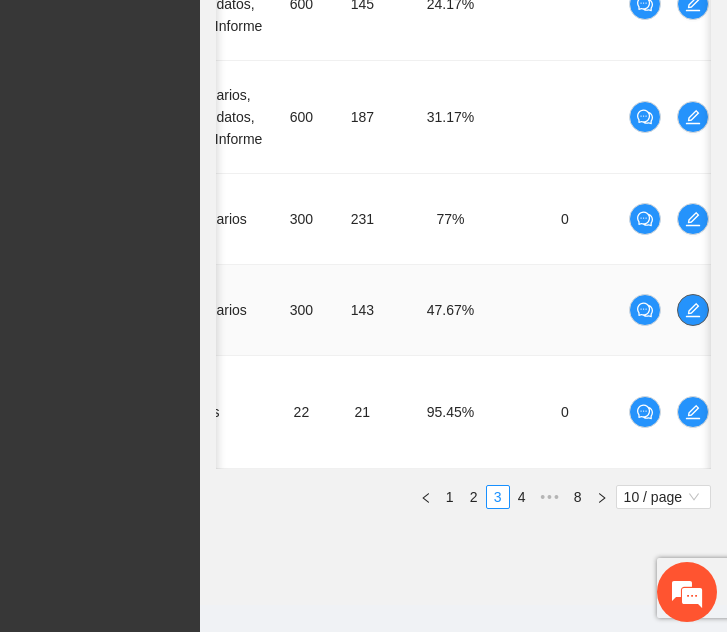 click 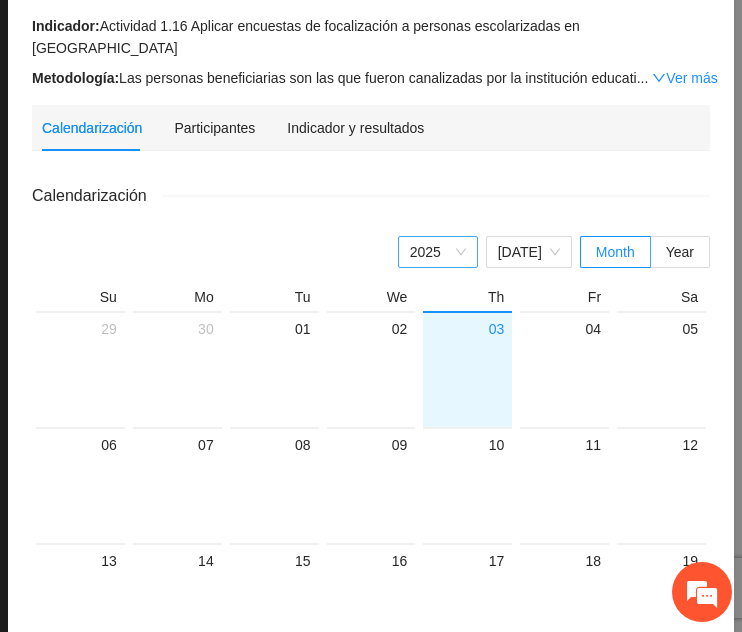 scroll, scrollTop: 0, scrollLeft: 0, axis: both 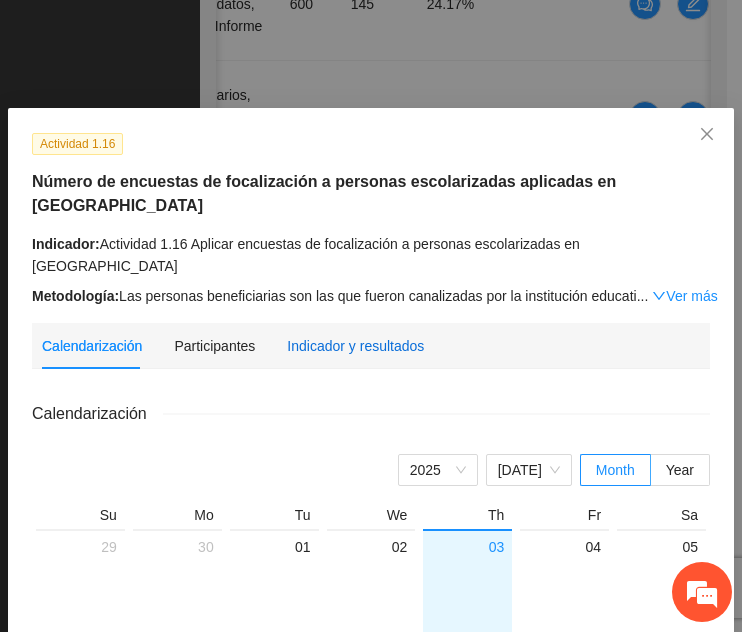 click on "Indicador y resultados" at bounding box center (355, 346) 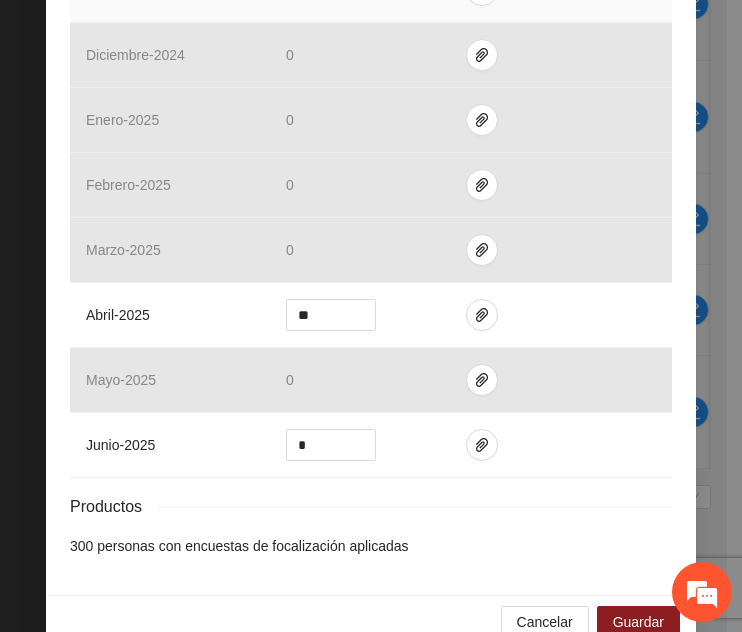 scroll, scrollTop: 852, scrollLeft: 0, axis: vertical 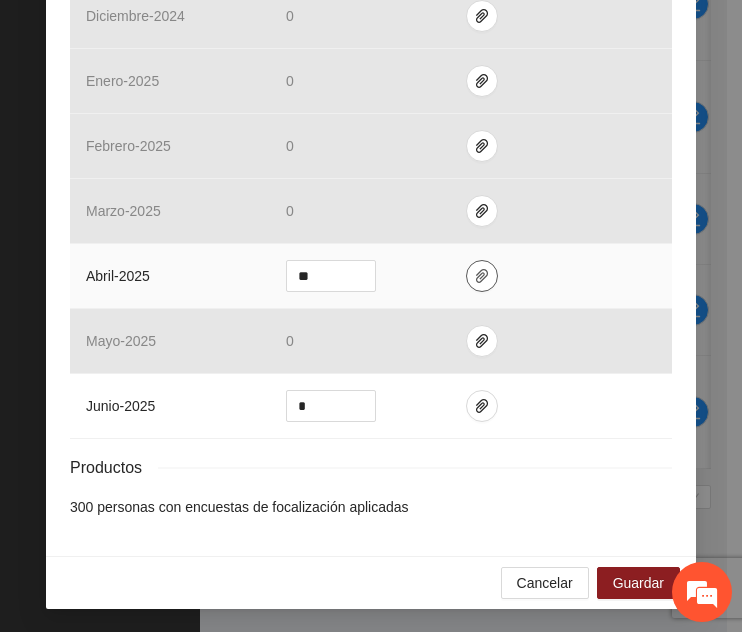 click 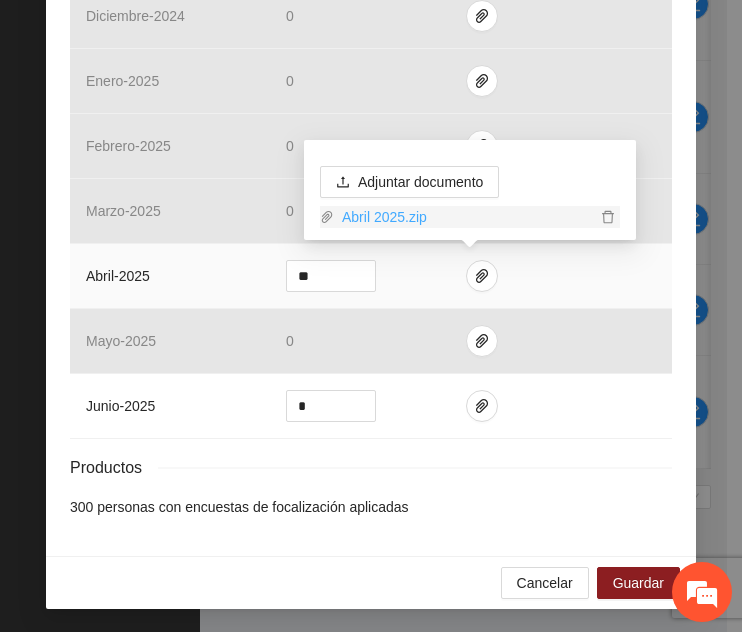 click on "Abril 2025.zip" at bounding box center [465, 217] 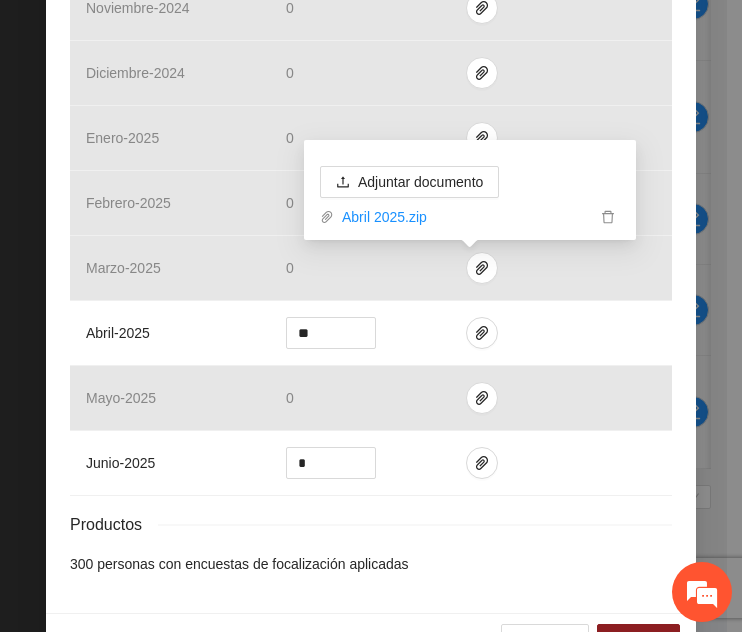 scroll, scrollTop: 796, scrollLeft: 0, axis: vertical 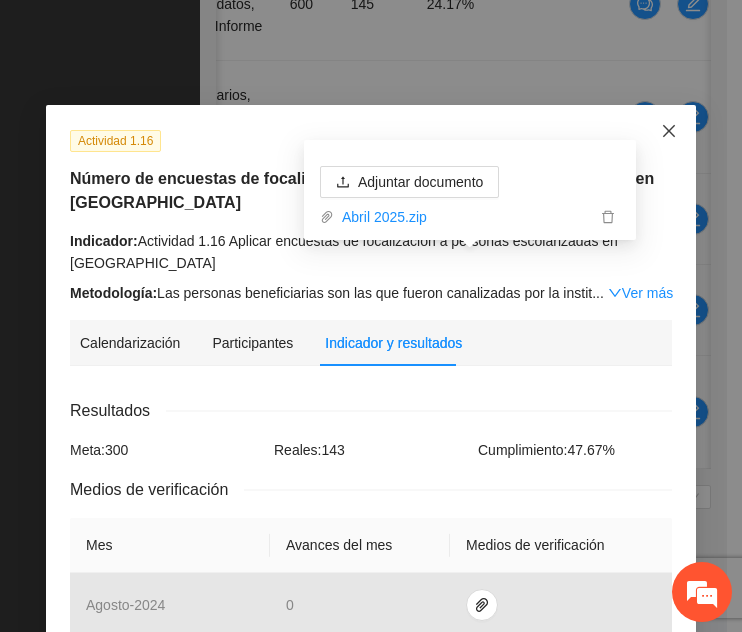 click 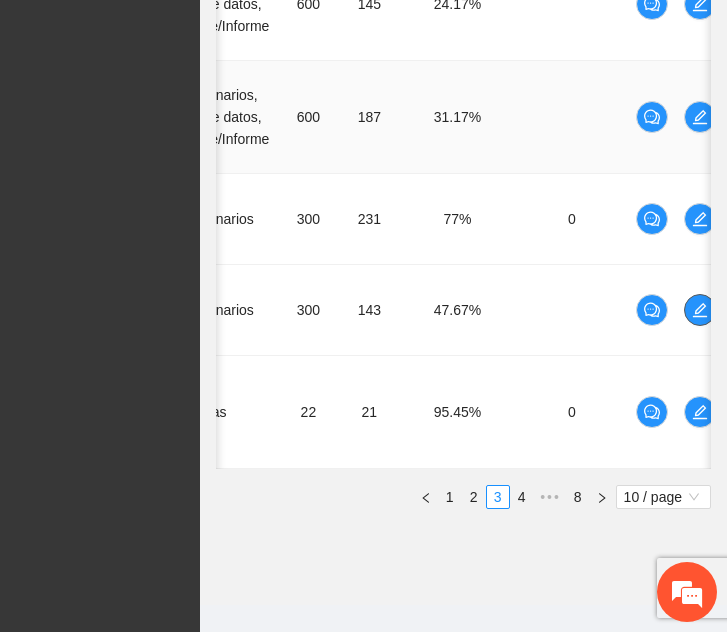 scroll, scrollTop: 0, scrollLeft: 0, axis: both 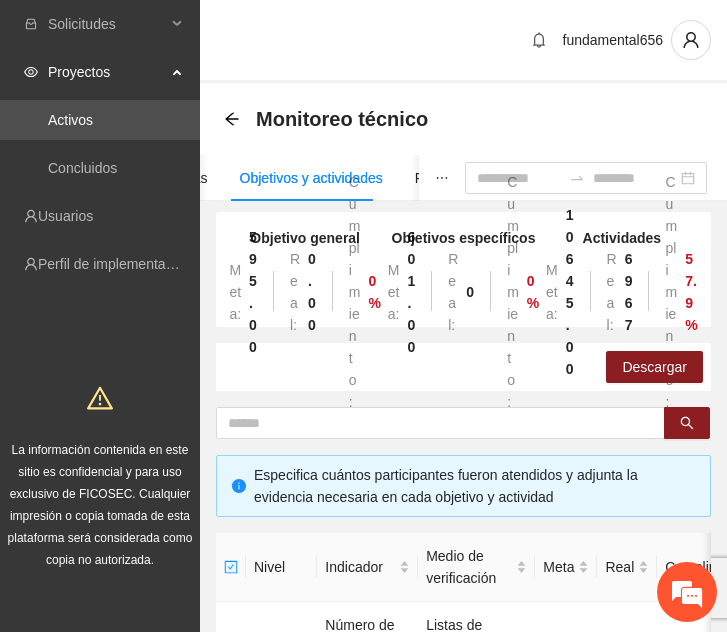 click on "Monitoreo técnico" at bounding box center [463, 119] 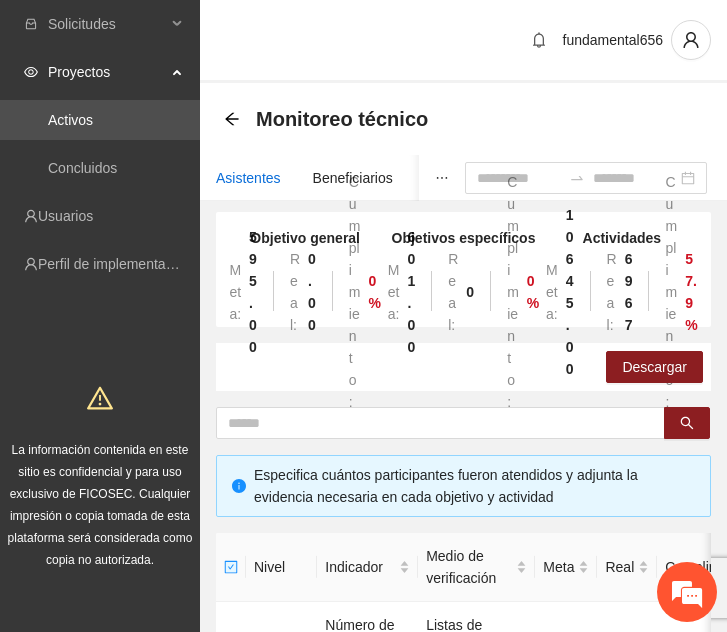 click on "Asistentes" at bounding box center (248, 178) 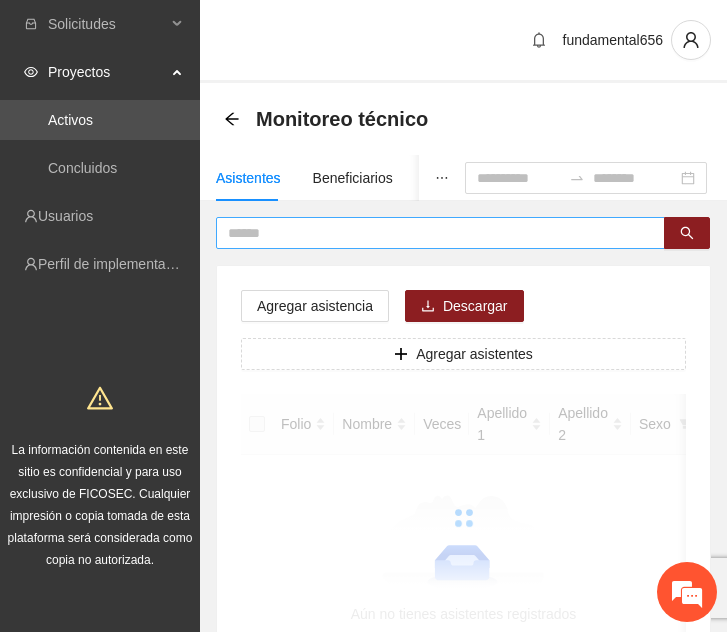 click at bounding box center [432, 233] 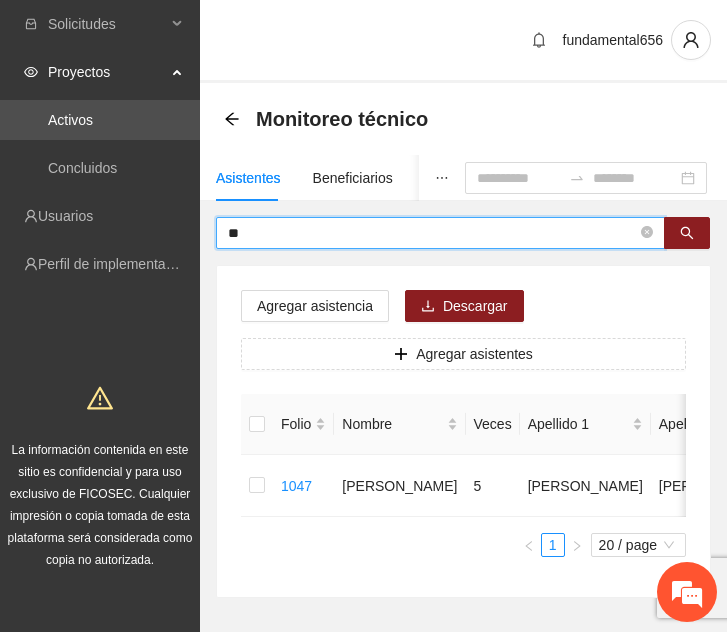 type on "*" 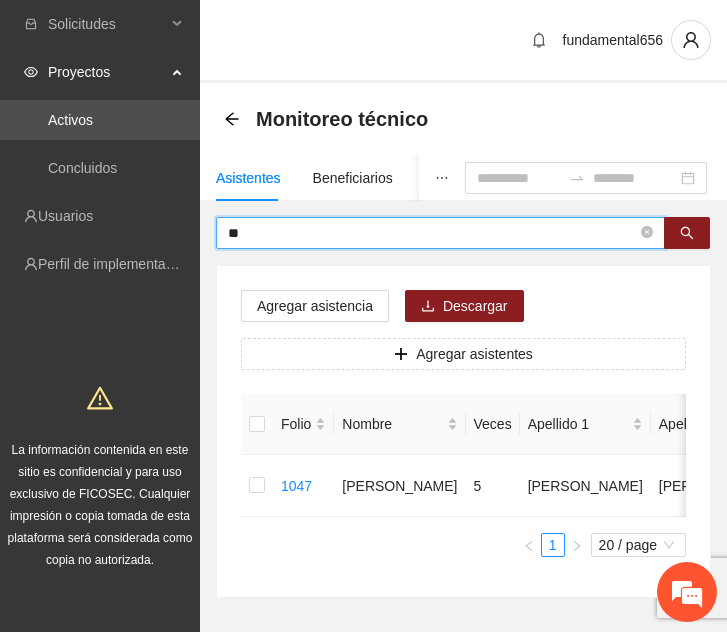 type on "*" 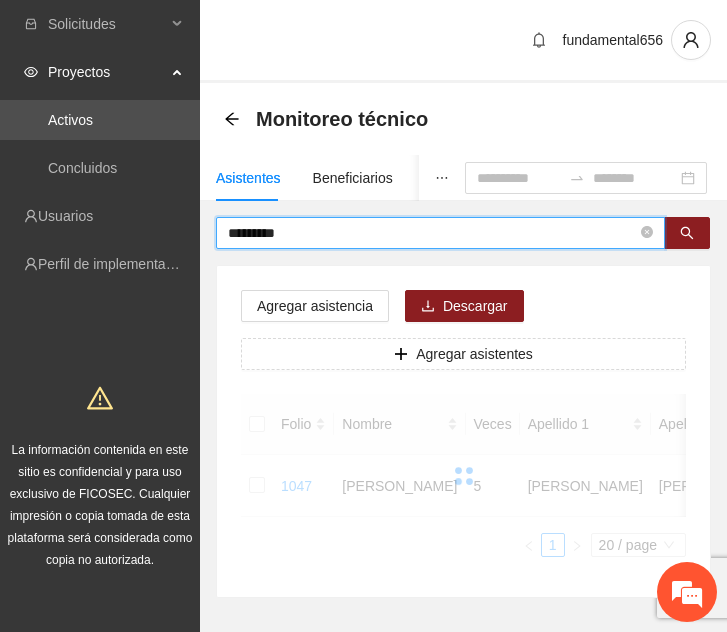 click on "********* Agregar asistencia Descargar Agregar asistentes Folio Nombre Veces Apellido 1 Apellido 2 Sexo Fecha de nacimiento Edad Municipio Colonia Teléfono Actividad                             1047 Andrea Jamilet  5 Altamirano Armendariz  Femenino 01/06/2011 14 Chihuahua Punta Oriente 6145396954 U P +3 1 20 / page" at bounding box center (463, 407) 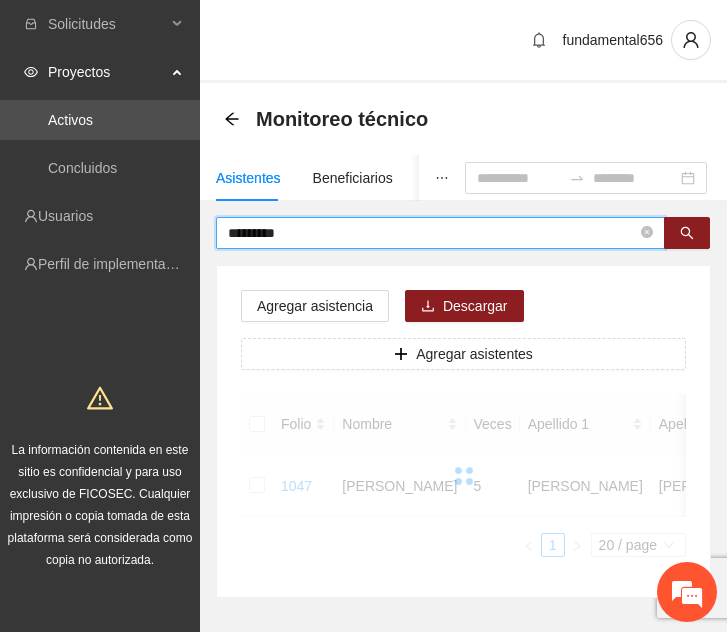 click on "*********" at bounding box center (432, 233) 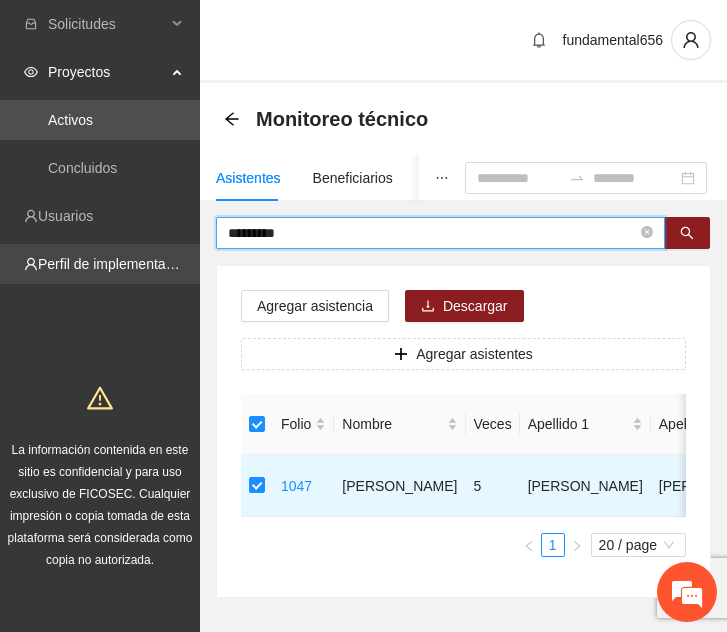 drag, startPoint x: 319, startPoint y: 238, endPoint x: 106, endPoint y: 258, distance: 213.9369 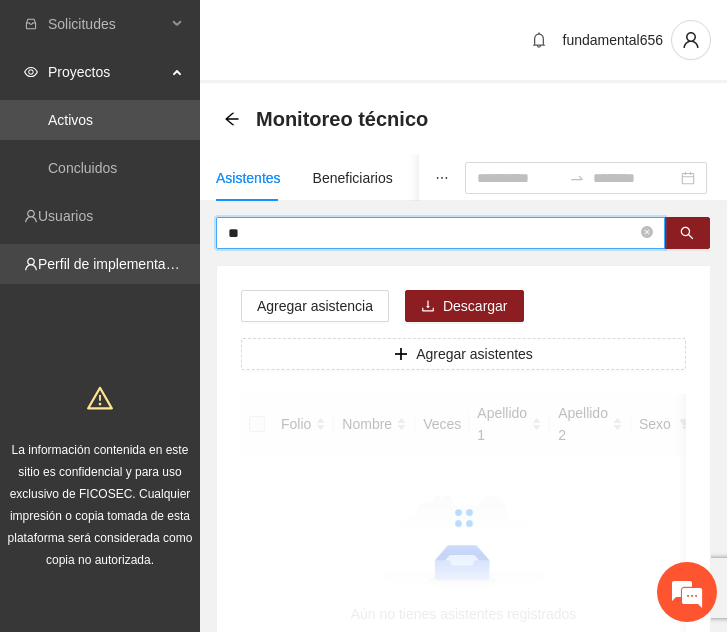 type on "*" 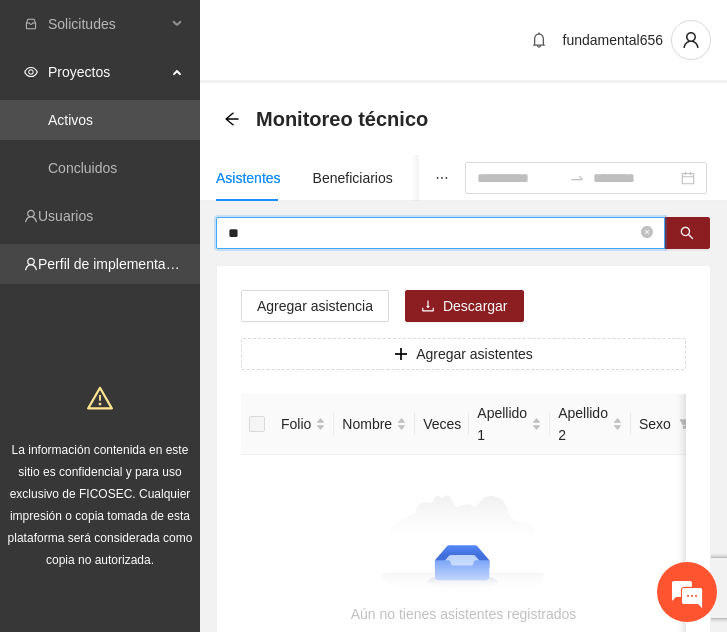 type on "*" 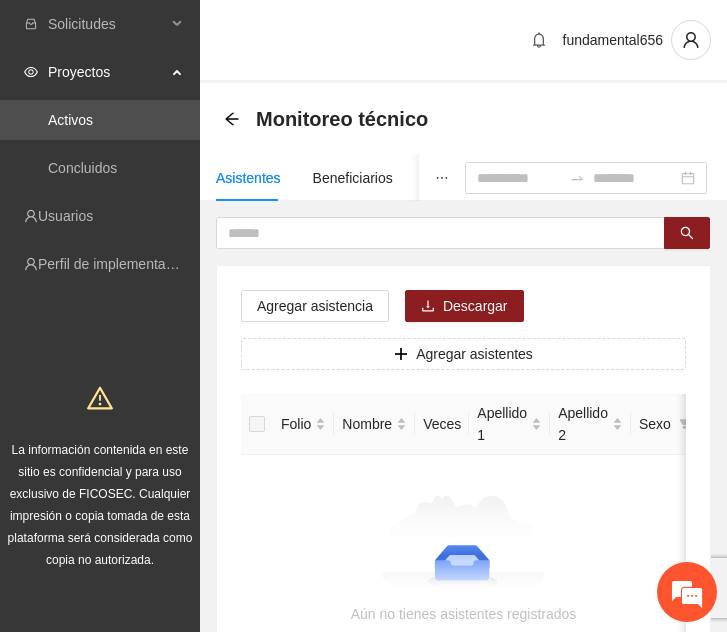 click on "Asistentes Beneficiarios Asistencias Objetivos y actividades Participantes Casos de éxito, retos y obstáculos Cronograma Visita de campo y entregables Agregar asistencia Descargar Agregar asistentes Folio Nombre Veces Apellido 1 Apellido 2 Sexo Fecha de nacimiento Edad Municipio Colonia Teléfono Actividad                             Aún no tienes asistentes registrados" at bounding box center [463, 411] 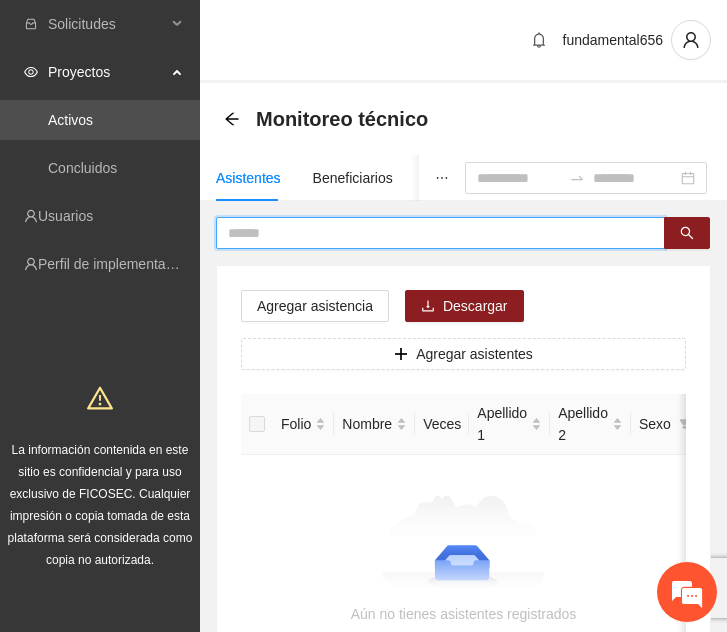 click at bounding box center [432, 233] 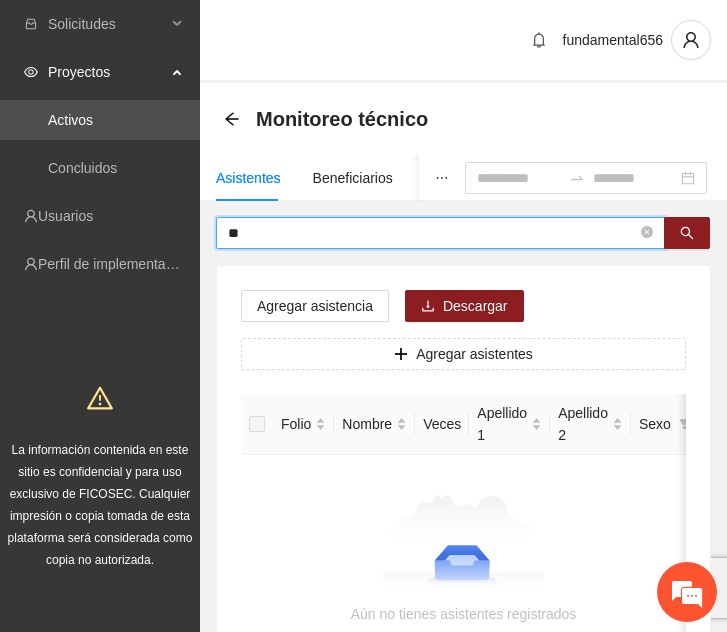 type on "*" 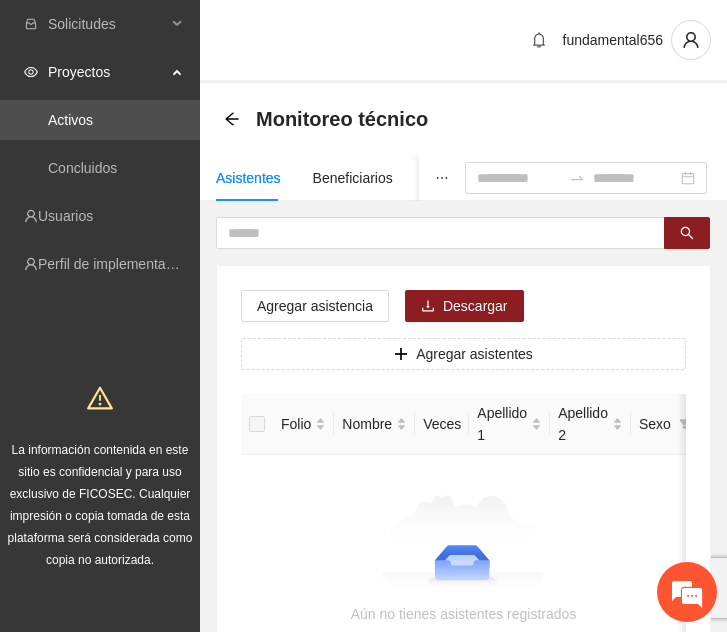 click on "Aún no tienes asistentes registrados" at bounding box center (463, 548) 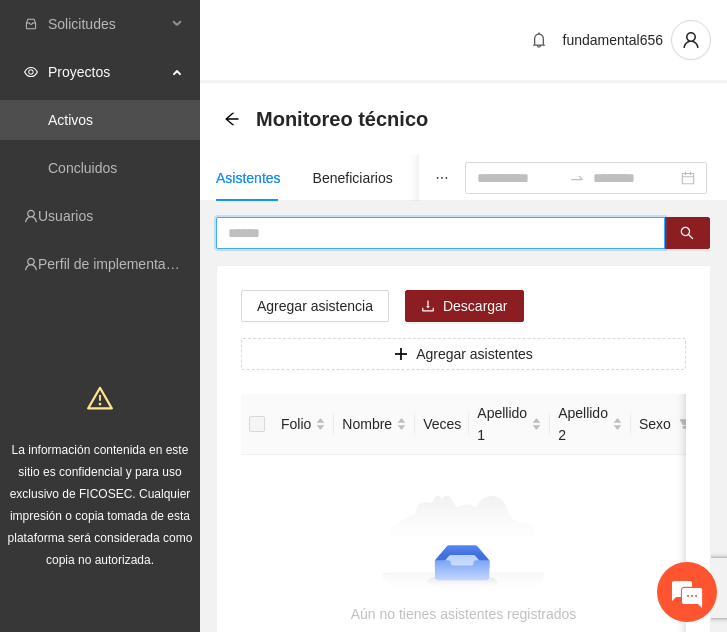 drag, startPoint x: 323, startPoint y: 232, endPoint x: 95, endPoint y: 241, distance: 228.17757 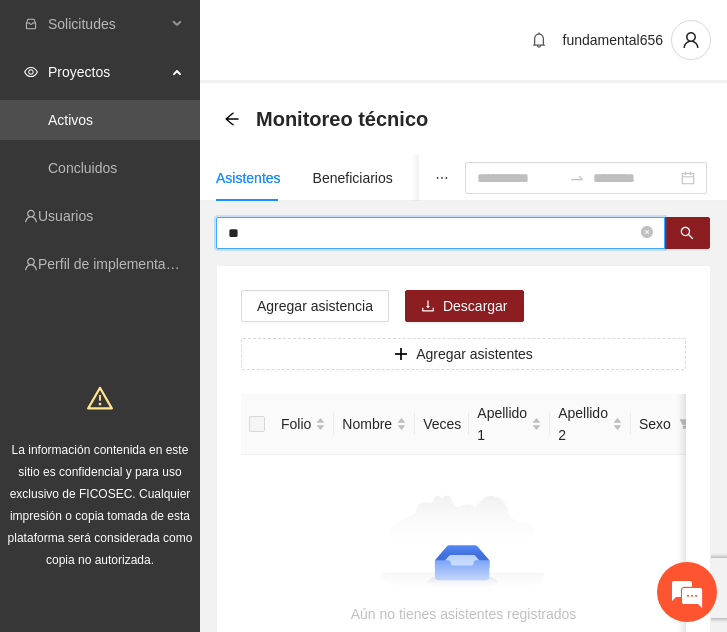 type on "*" 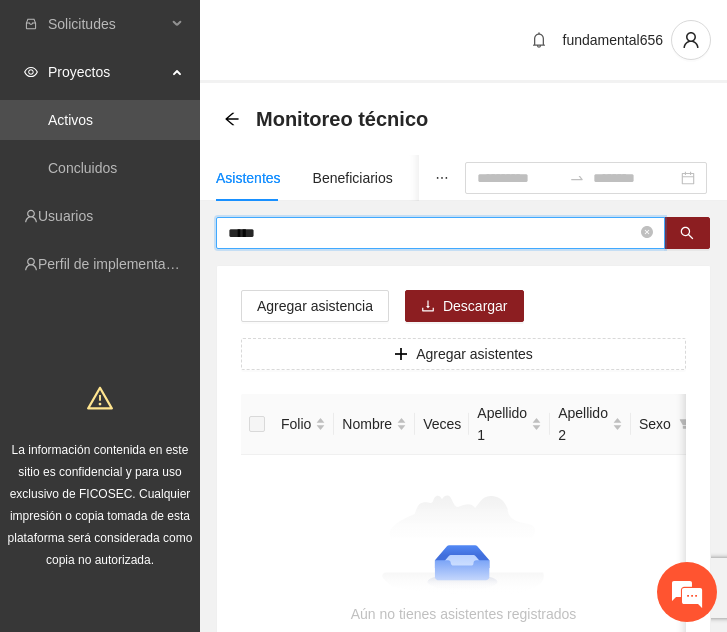 type on "*****" 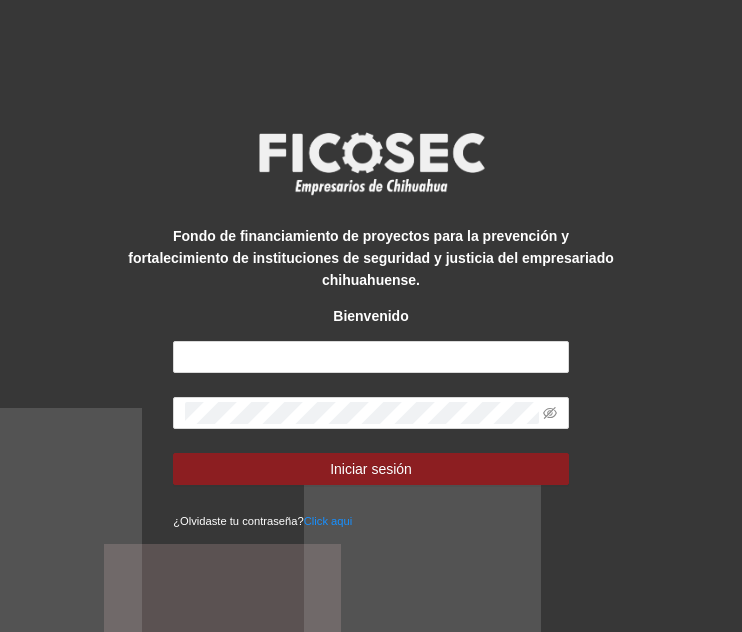 scroll, scrollTop: 0, scrollLeft: 0, axis: both 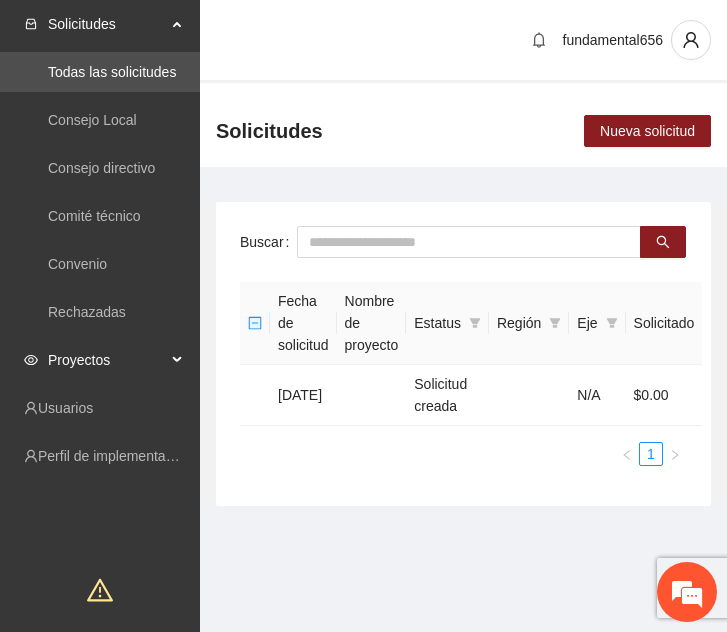 click on "Proyectos" at bounding box center [107, 360] 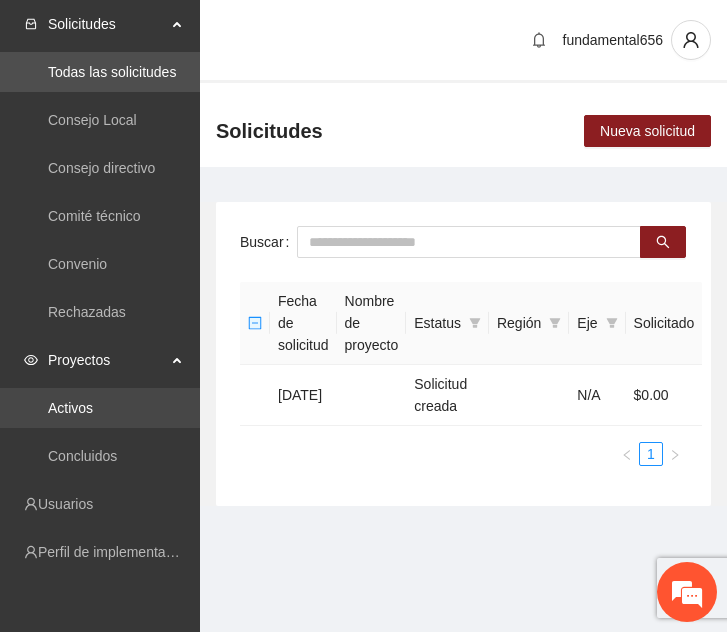 click on "Activos" at bounding box center (70, 408) 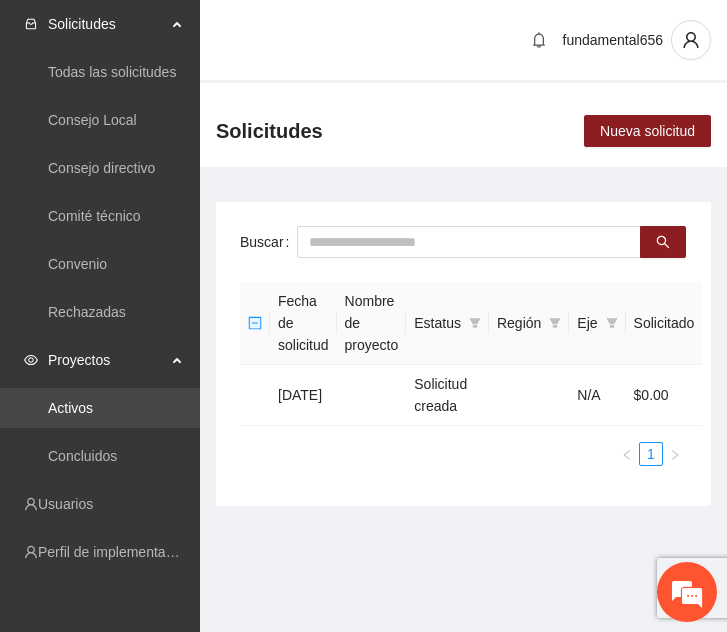 scroll, scrollTop: 0, scrollLeft: 0, axis: both 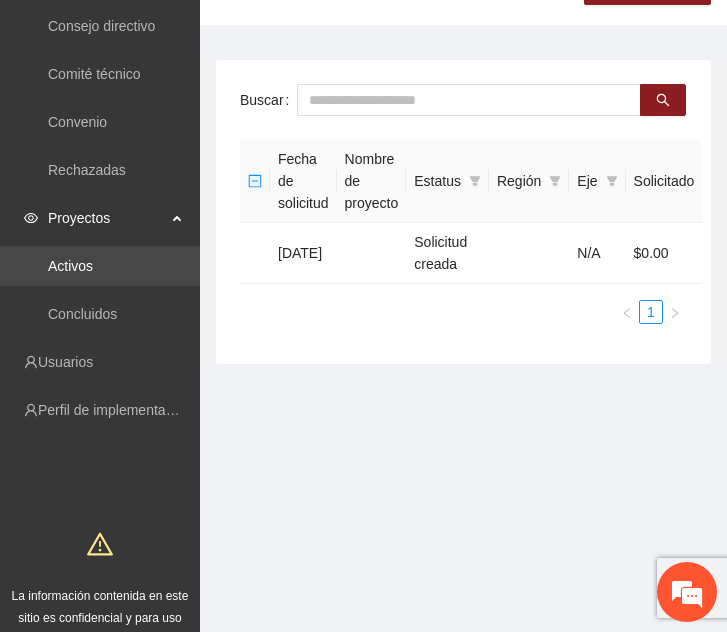 click on "Activos" at bounding box center (70, 266) 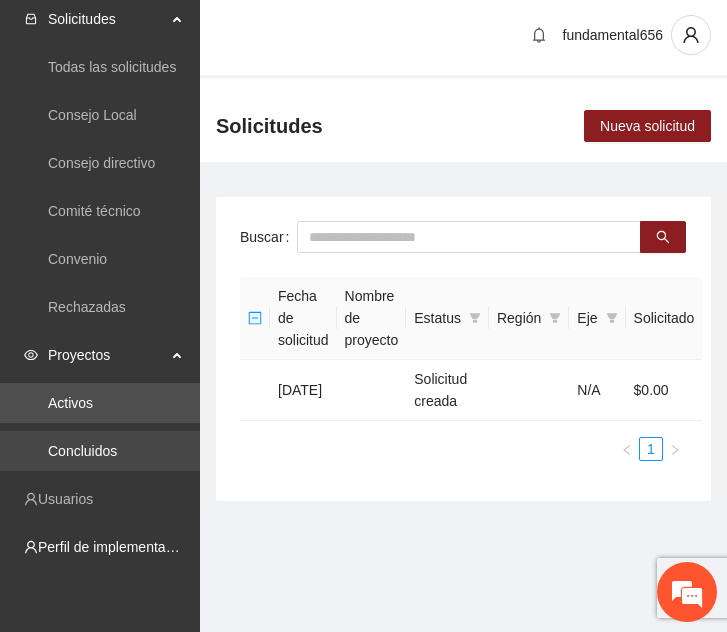 scroll, scrollTop: 4, scrollLeft: 0, axis: vertical 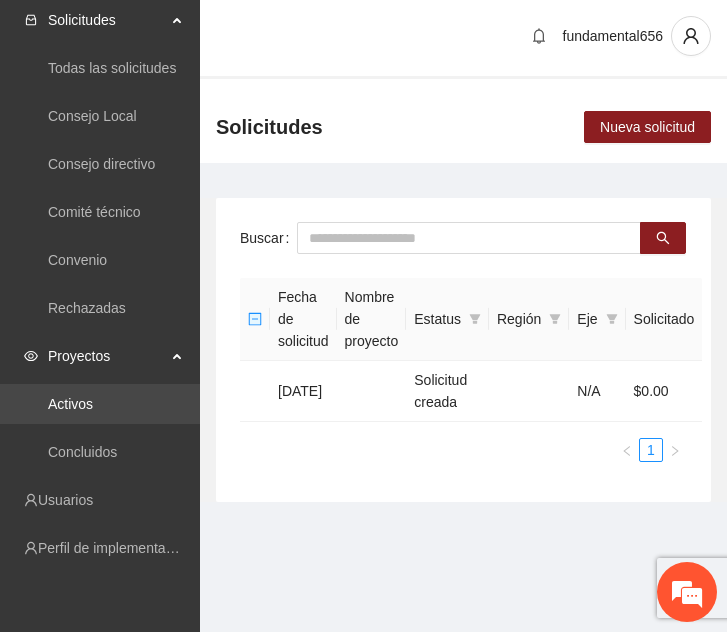 click on "Activos" at bounding box center [70, 404] 